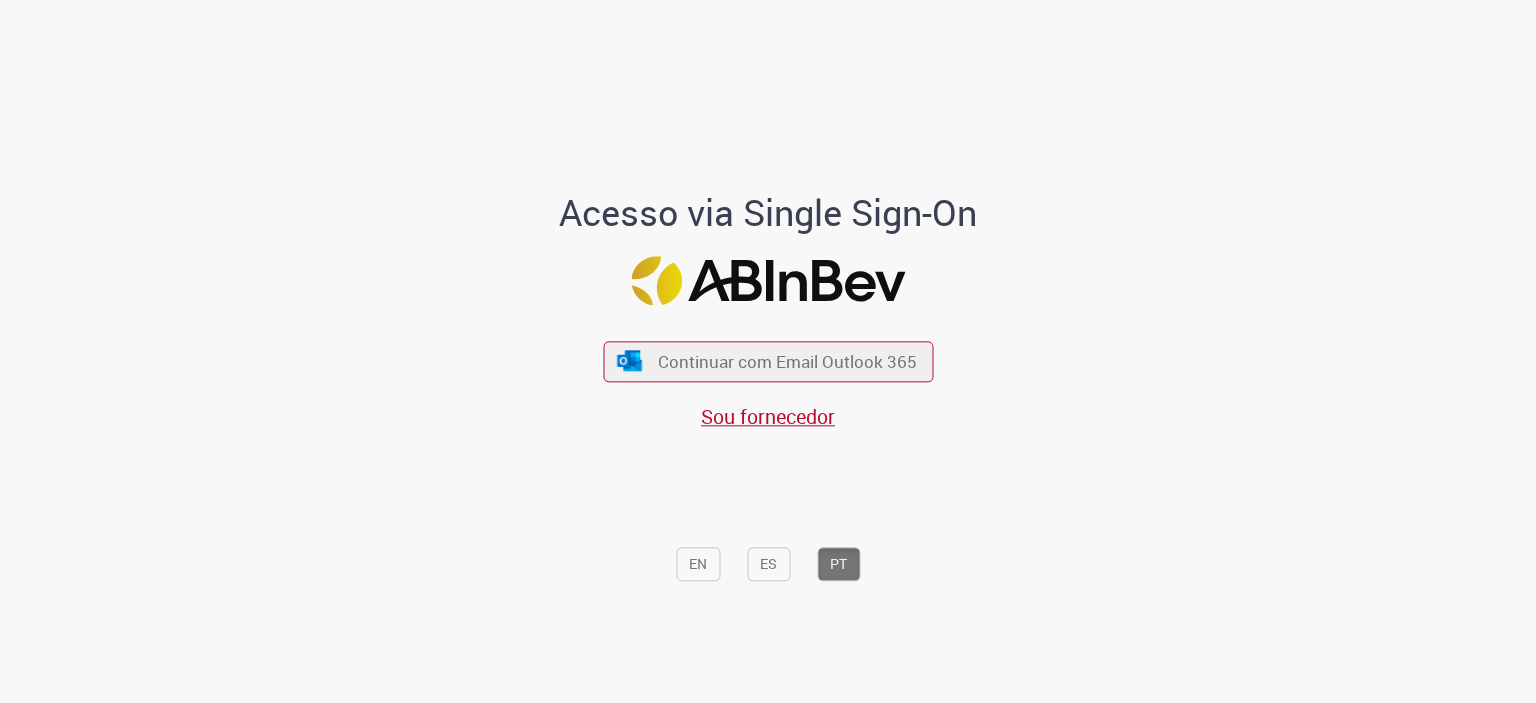 scroll, scrollTop: 0, scrollLeft: 0, axis: both 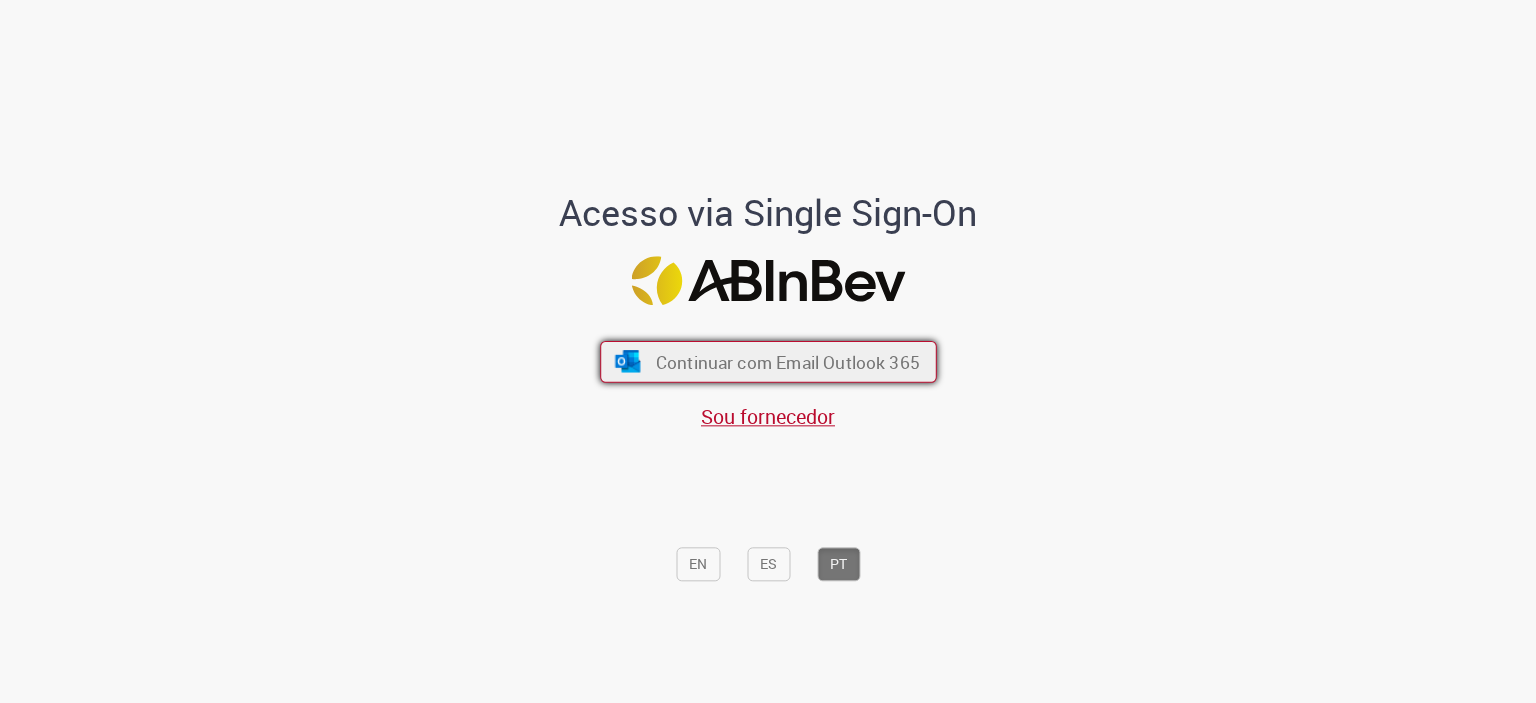 click on "Continuar com Email Outlook 365" at bounding box center (787, 361) 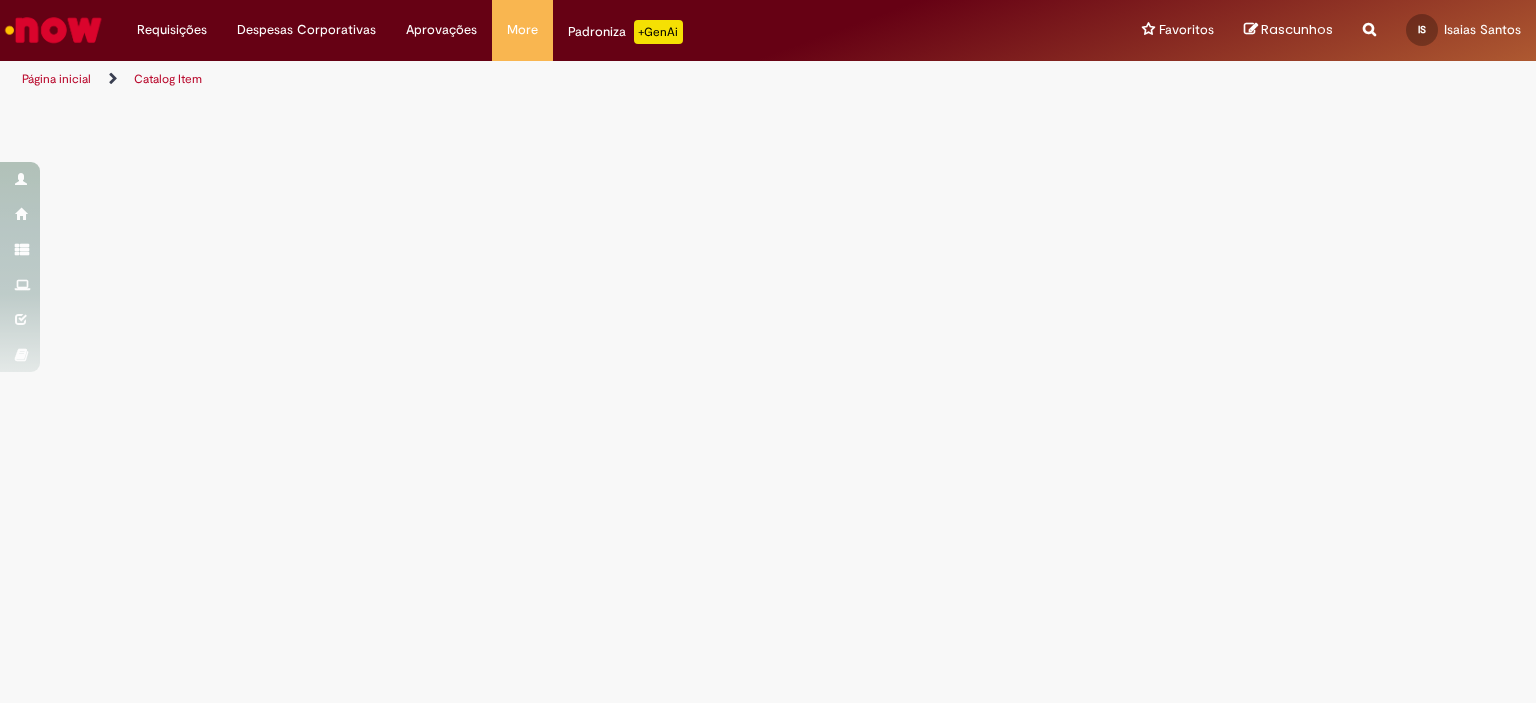 scroll, scrollTop: 0, scrollLeft: 0, axis: both 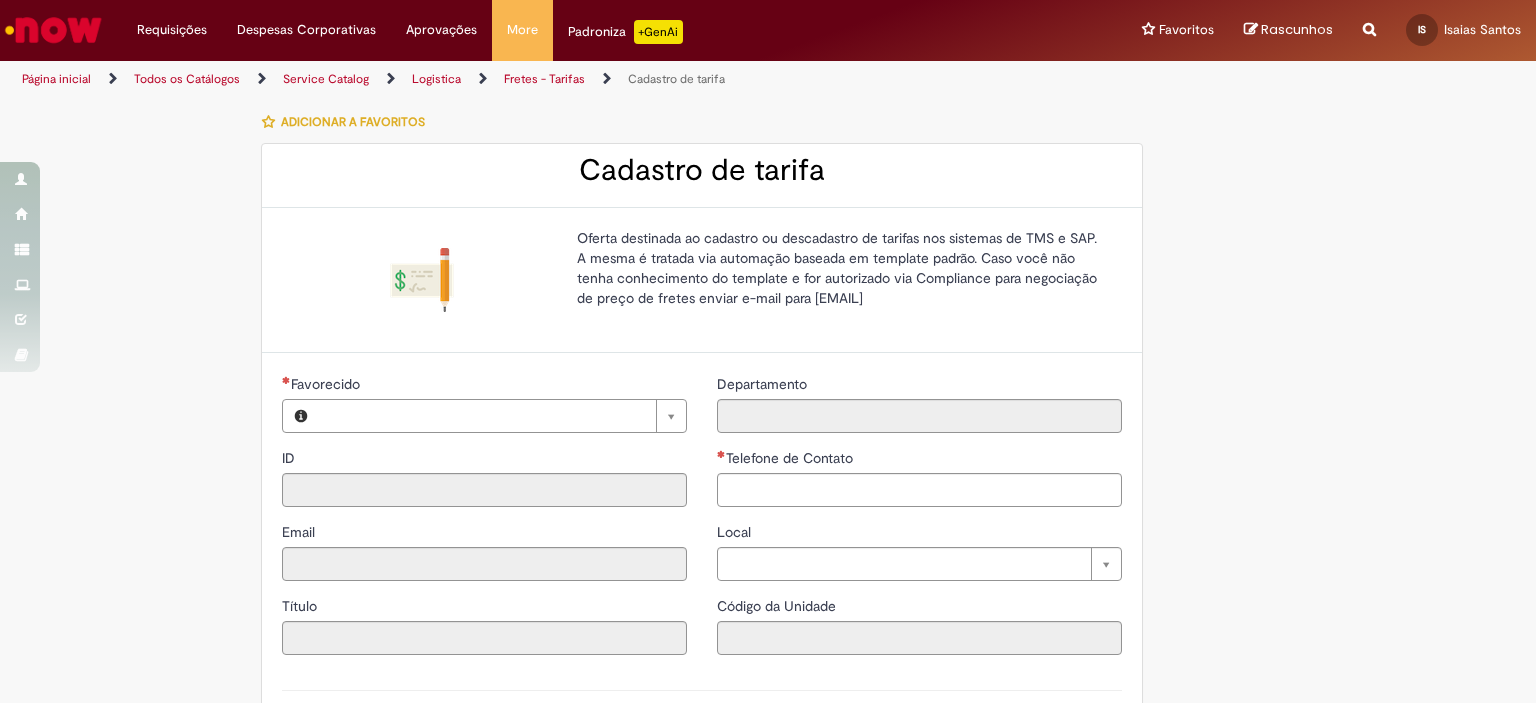 type on "**********" 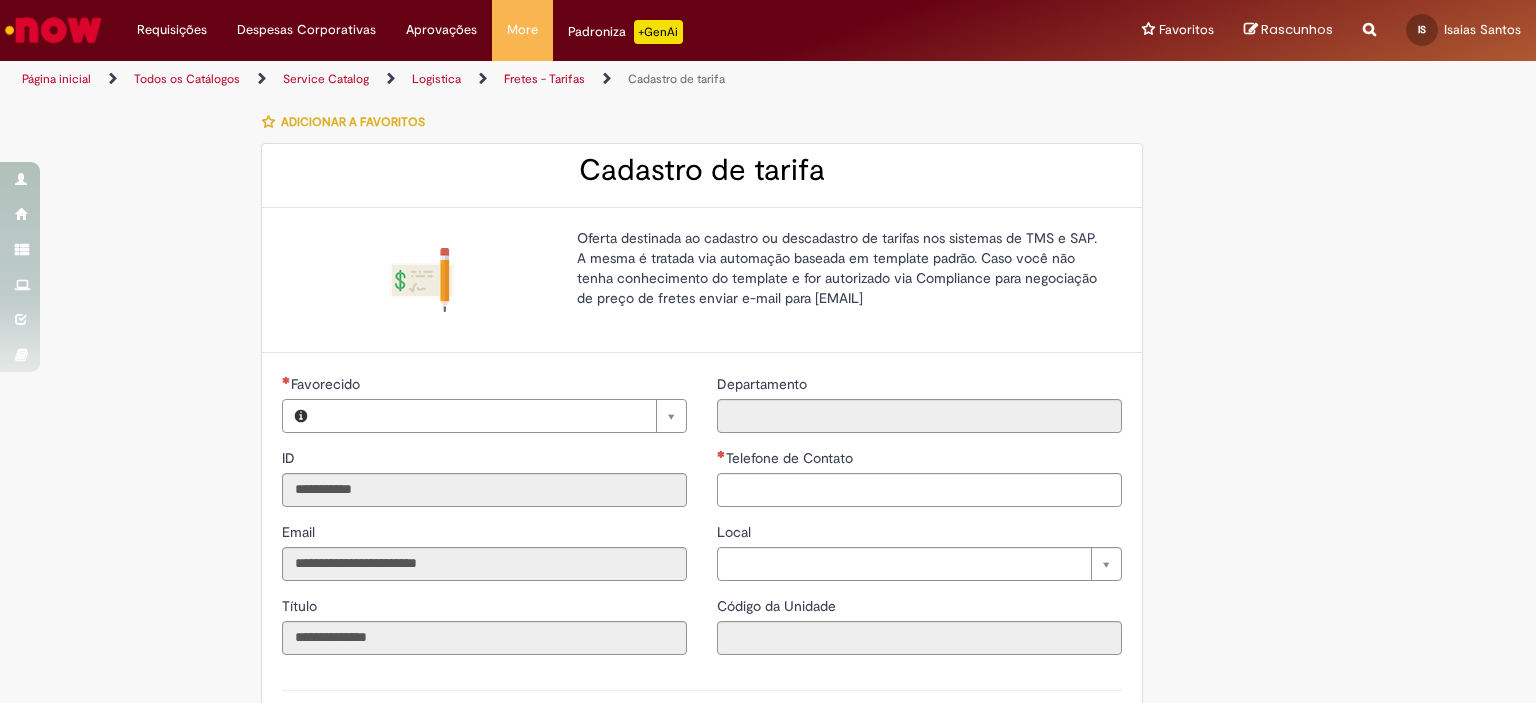 type on "**********" 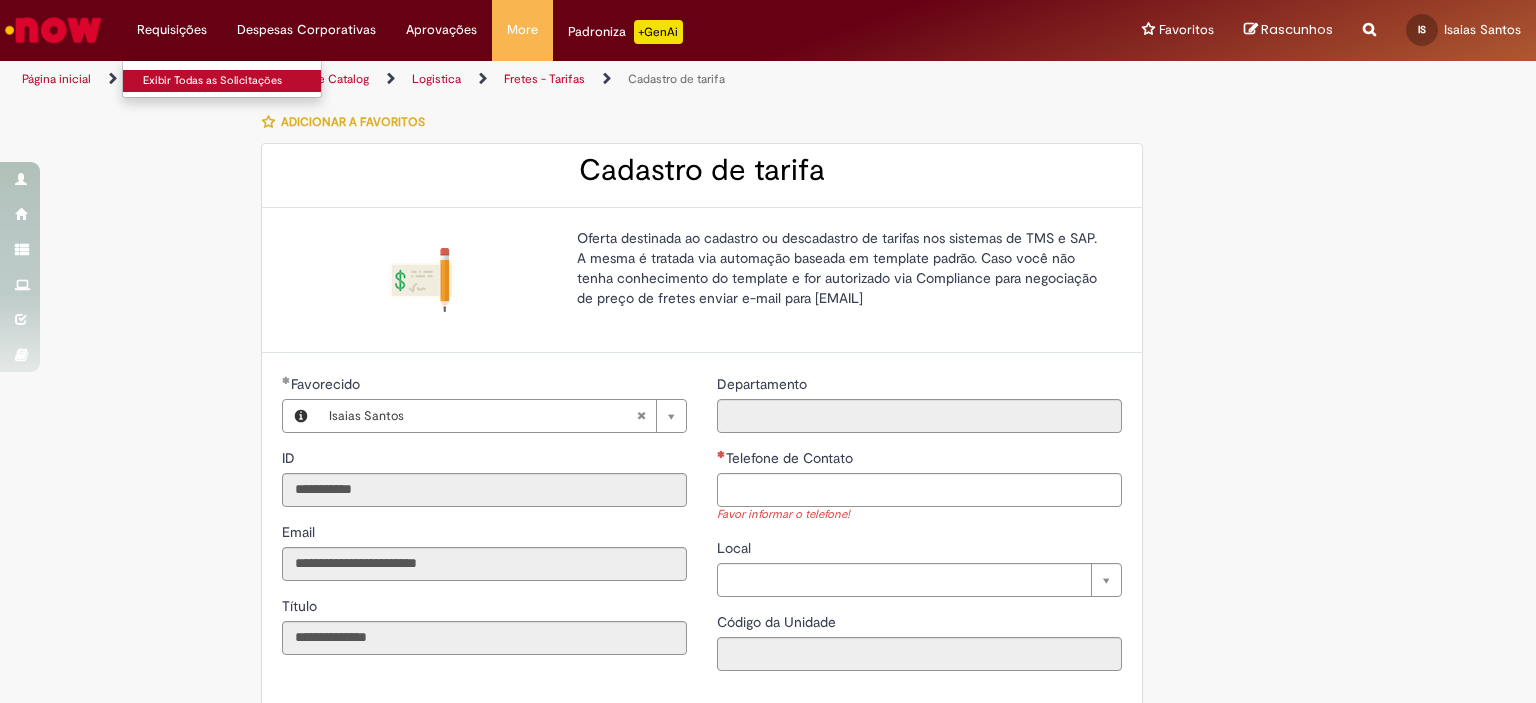 click on "Exibir Todas as Solicitações" at bounding box center [233, 81] 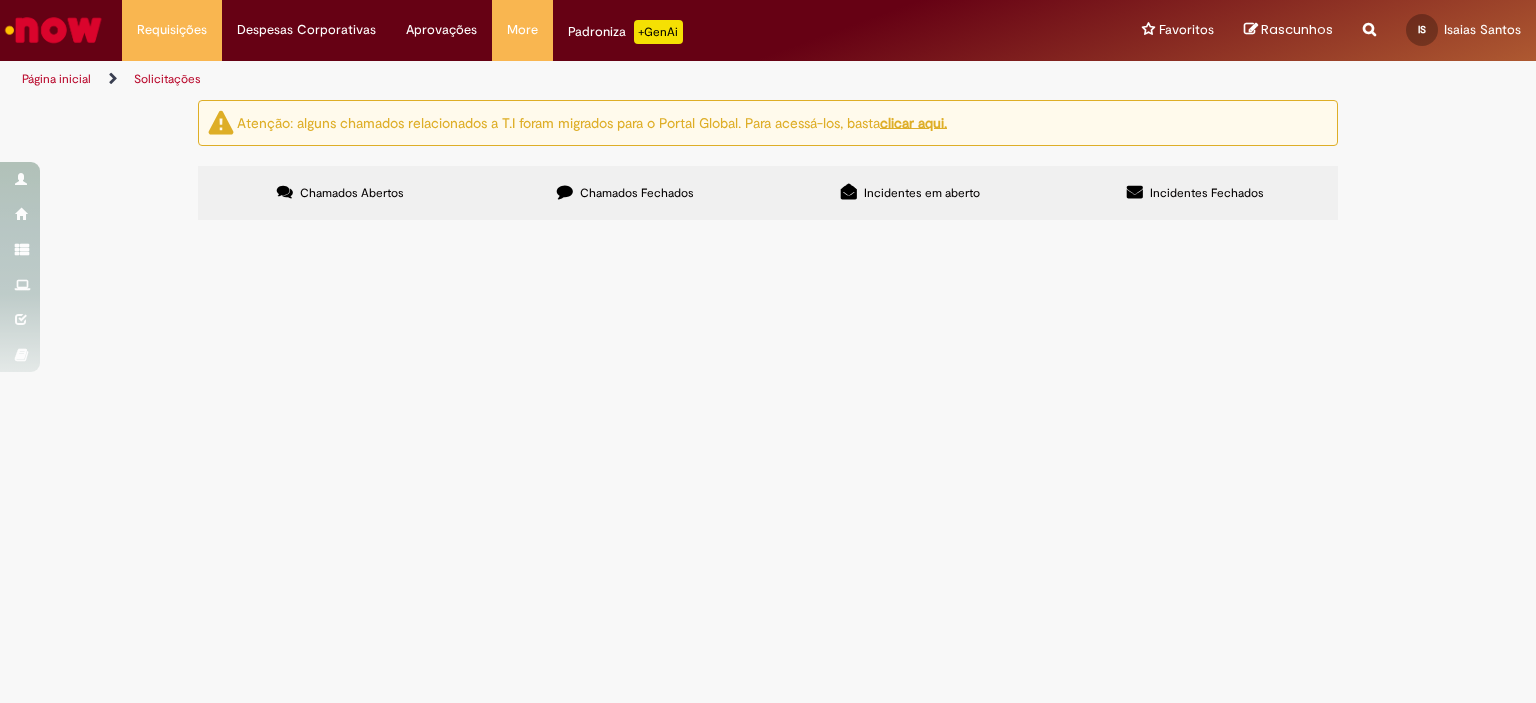 click on "Chamados Fechados" at bounding box center [625, 193] 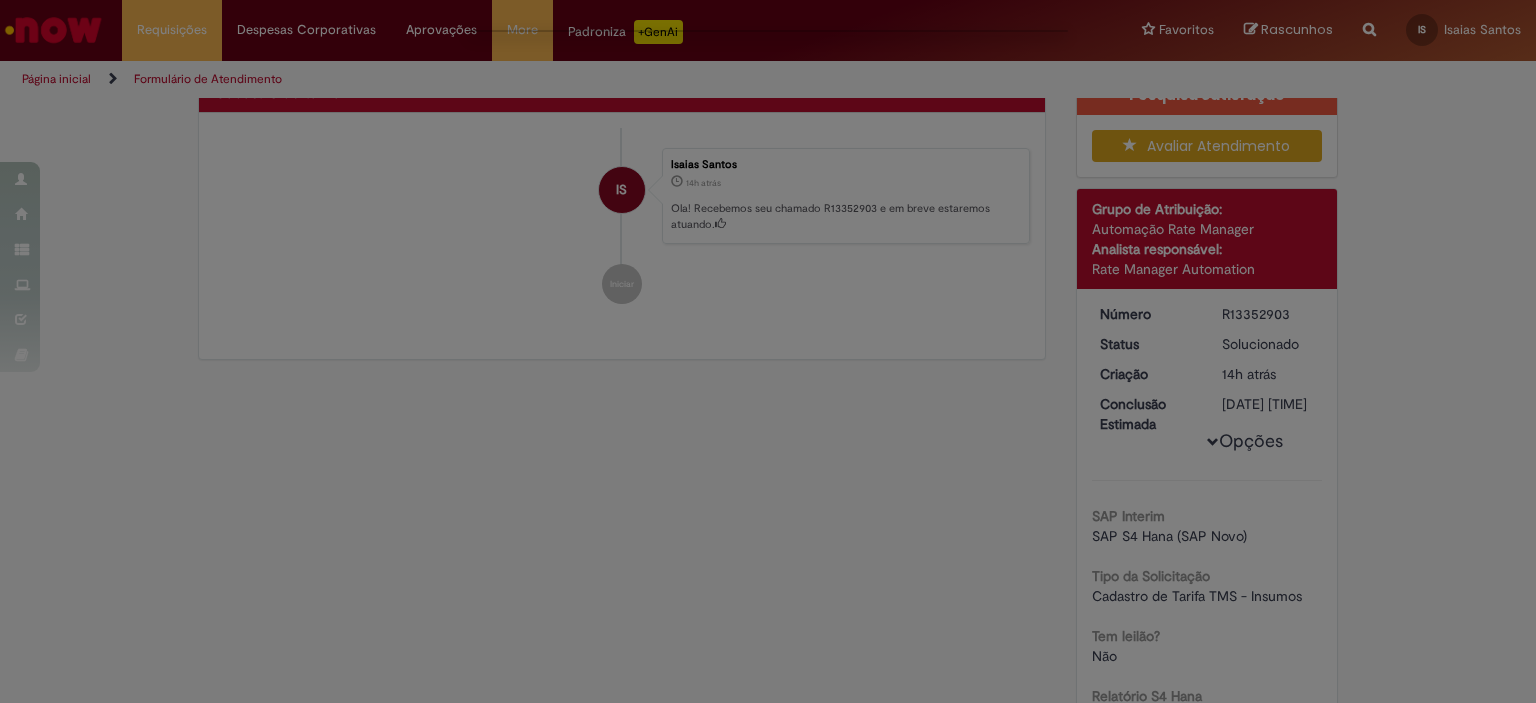 scroll, scrollTop: 0, scrollLeft: 0, axis: both 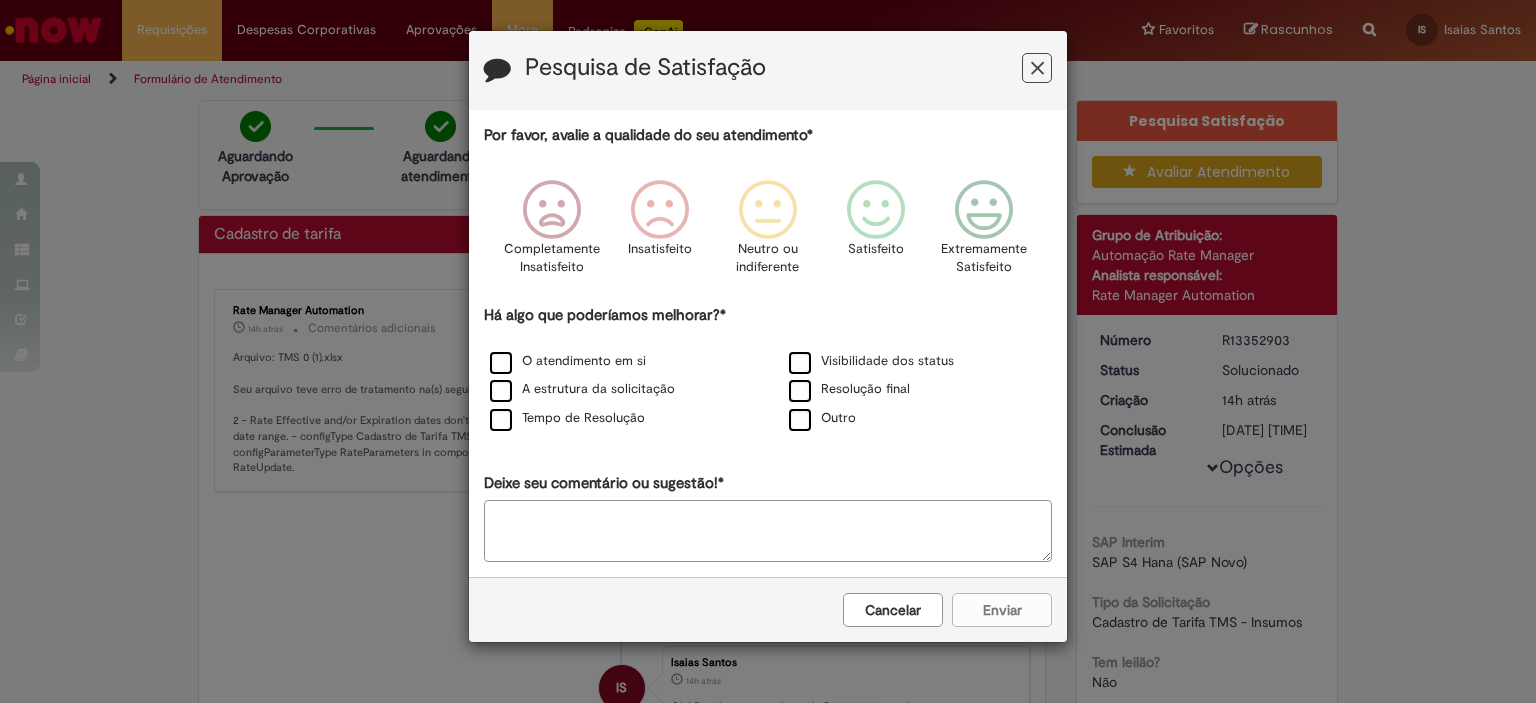 click on "Cancelar" at bounding box center [893, 610] 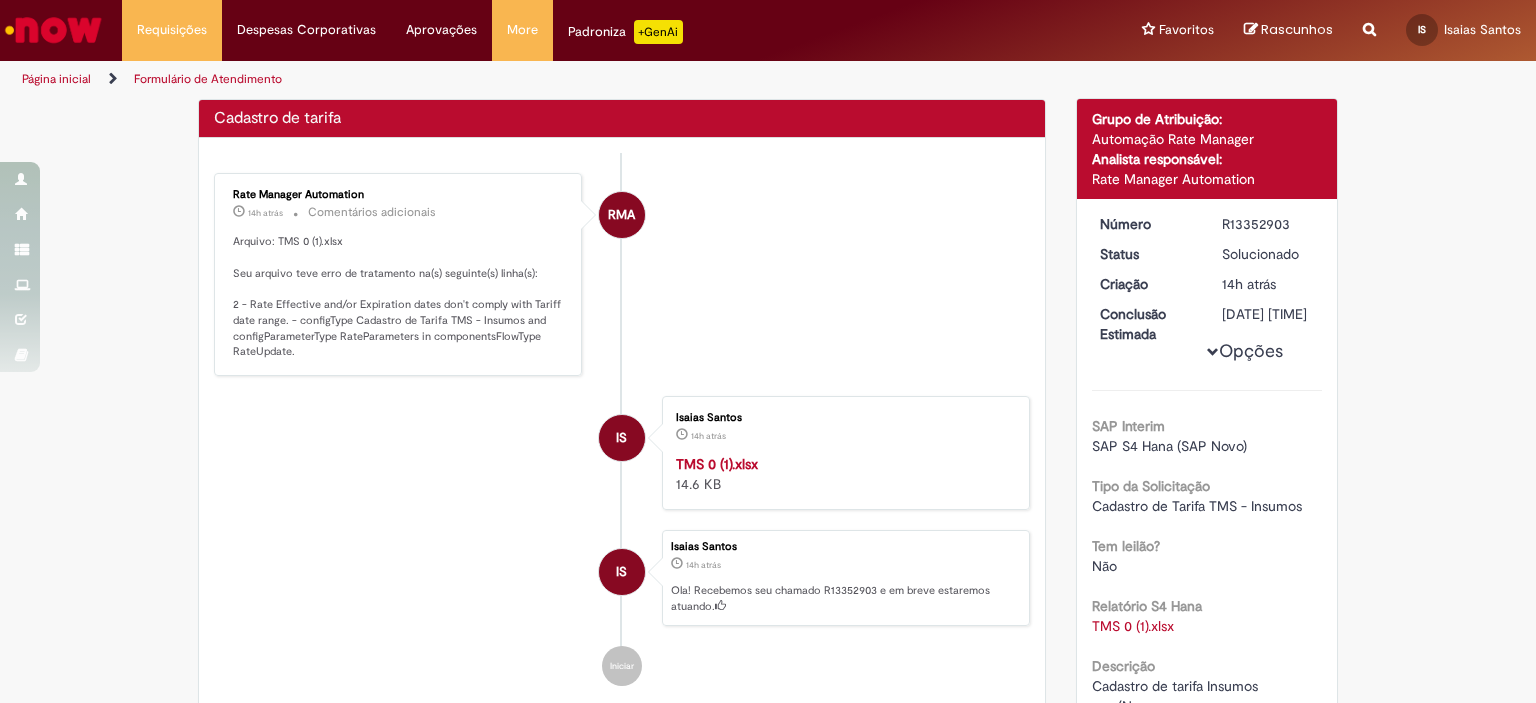scroll, scrollTop: 136, scrollLeft: 0, axis: vertical 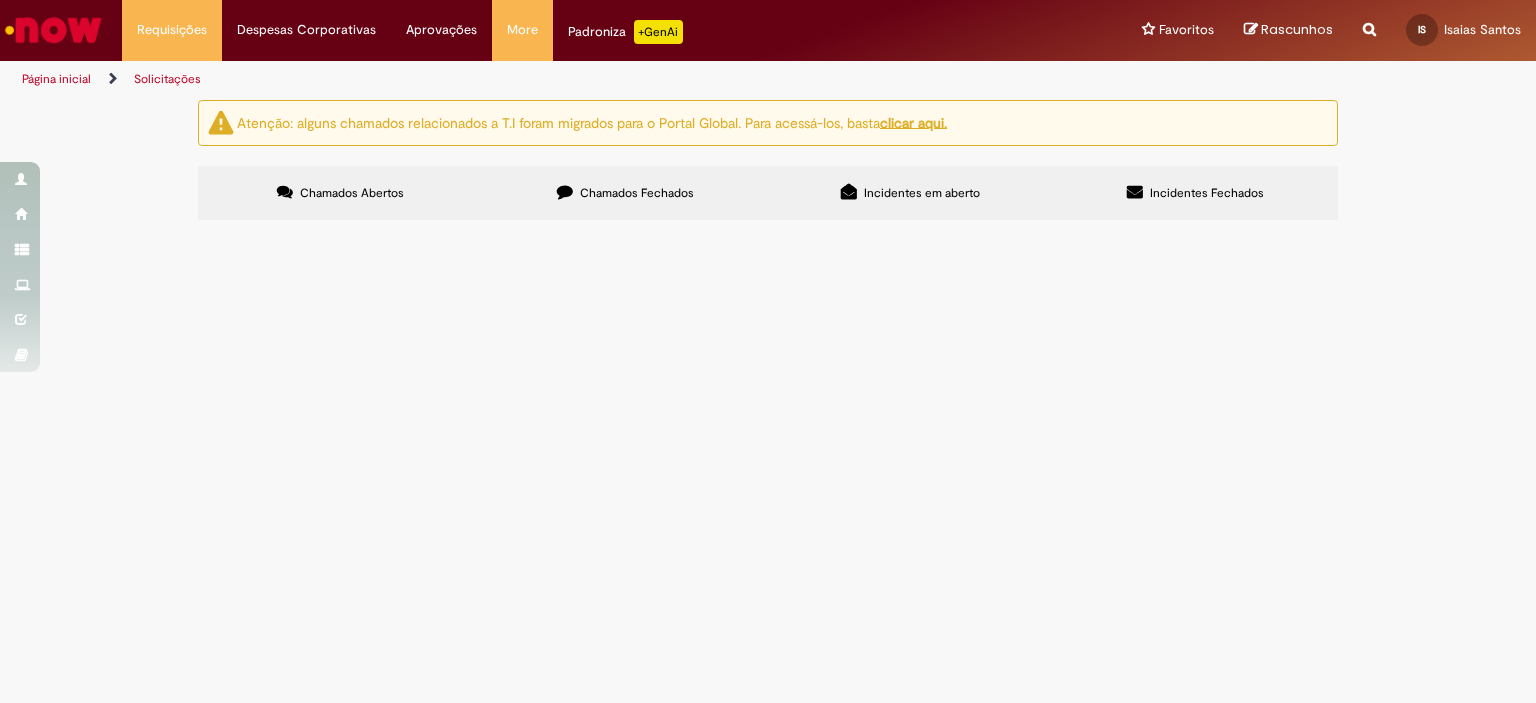 click on "Chamados Fechados" at bounding box center [637, 193] 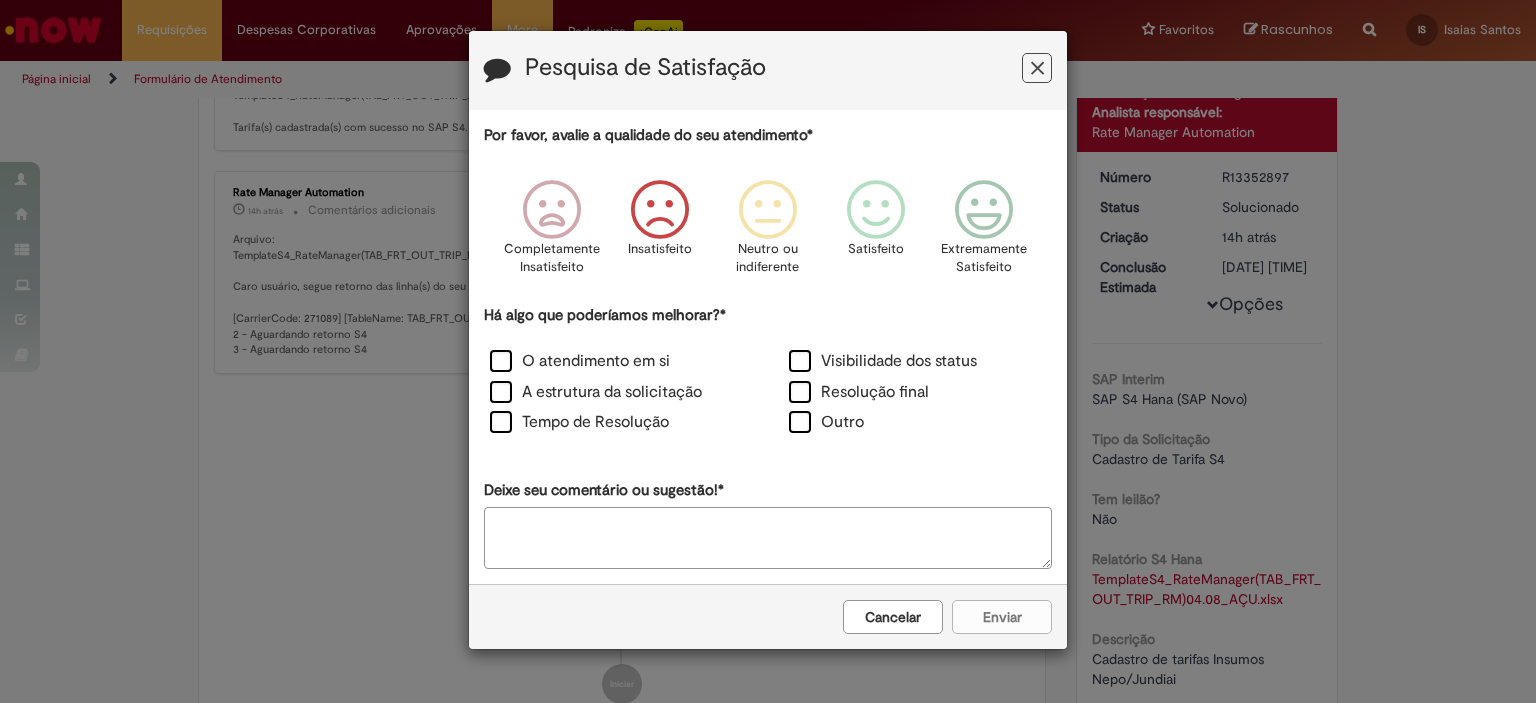 scroll, scrollTop: 0, scrollLeft: 0, axis: both 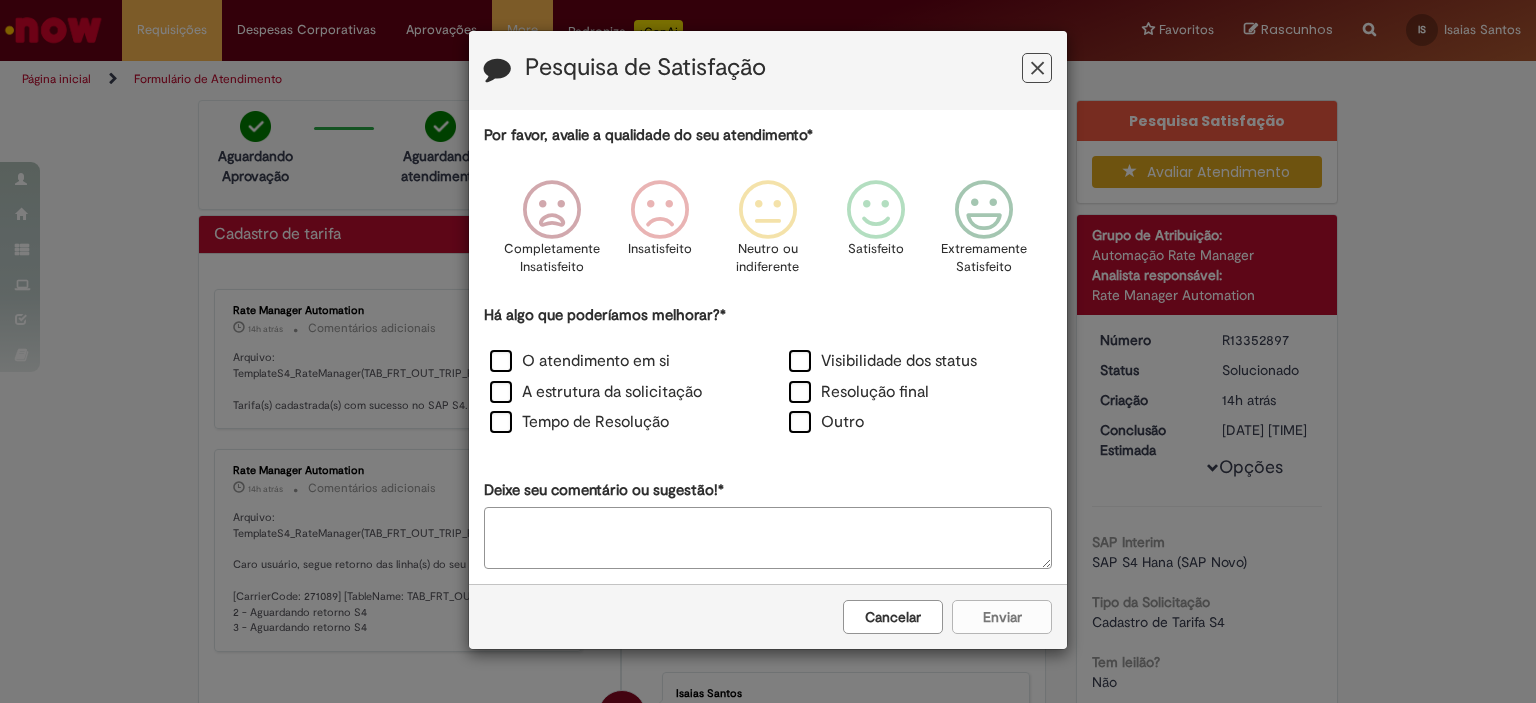click on "Cancelar" at bounding box center (893, 617) 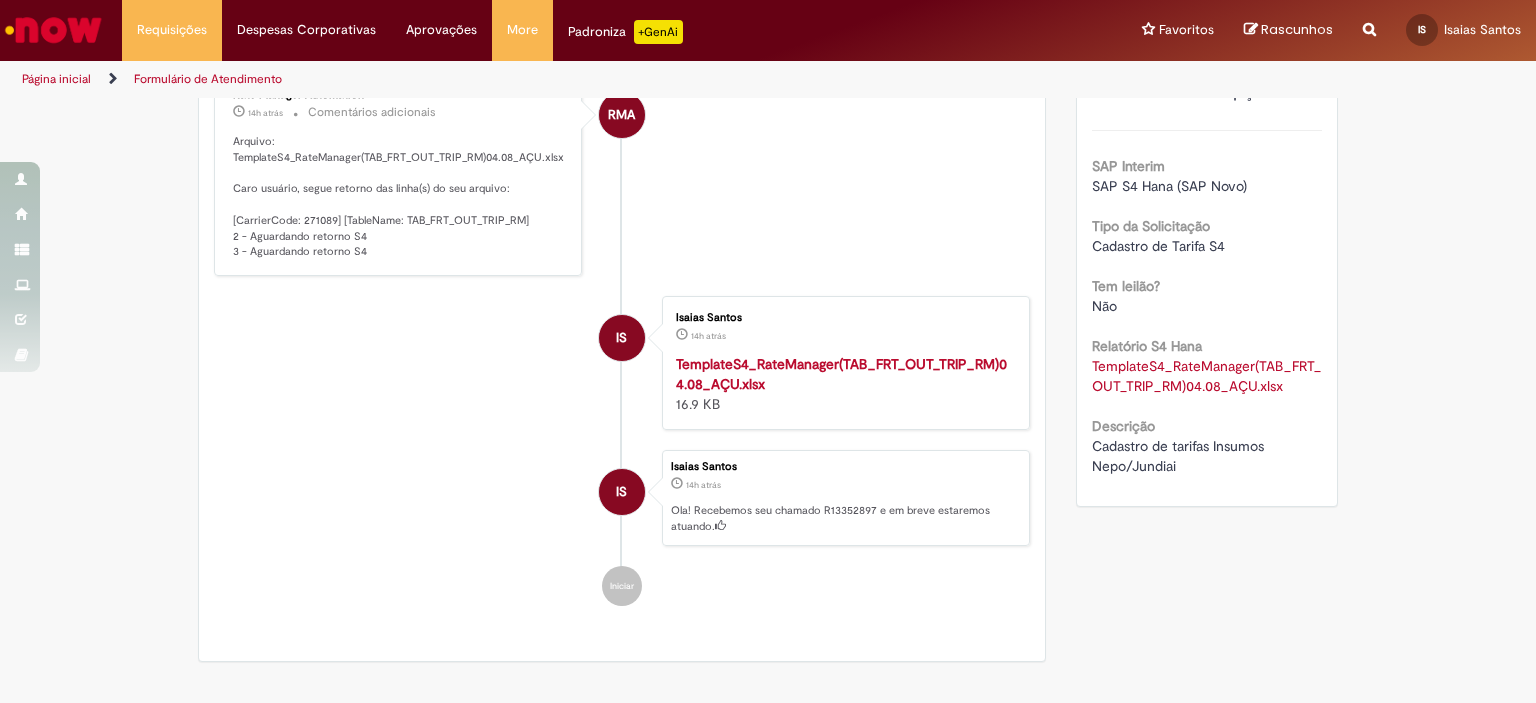 scroll, scrollTop: 380, scrollLeft: 0, axis: vertical 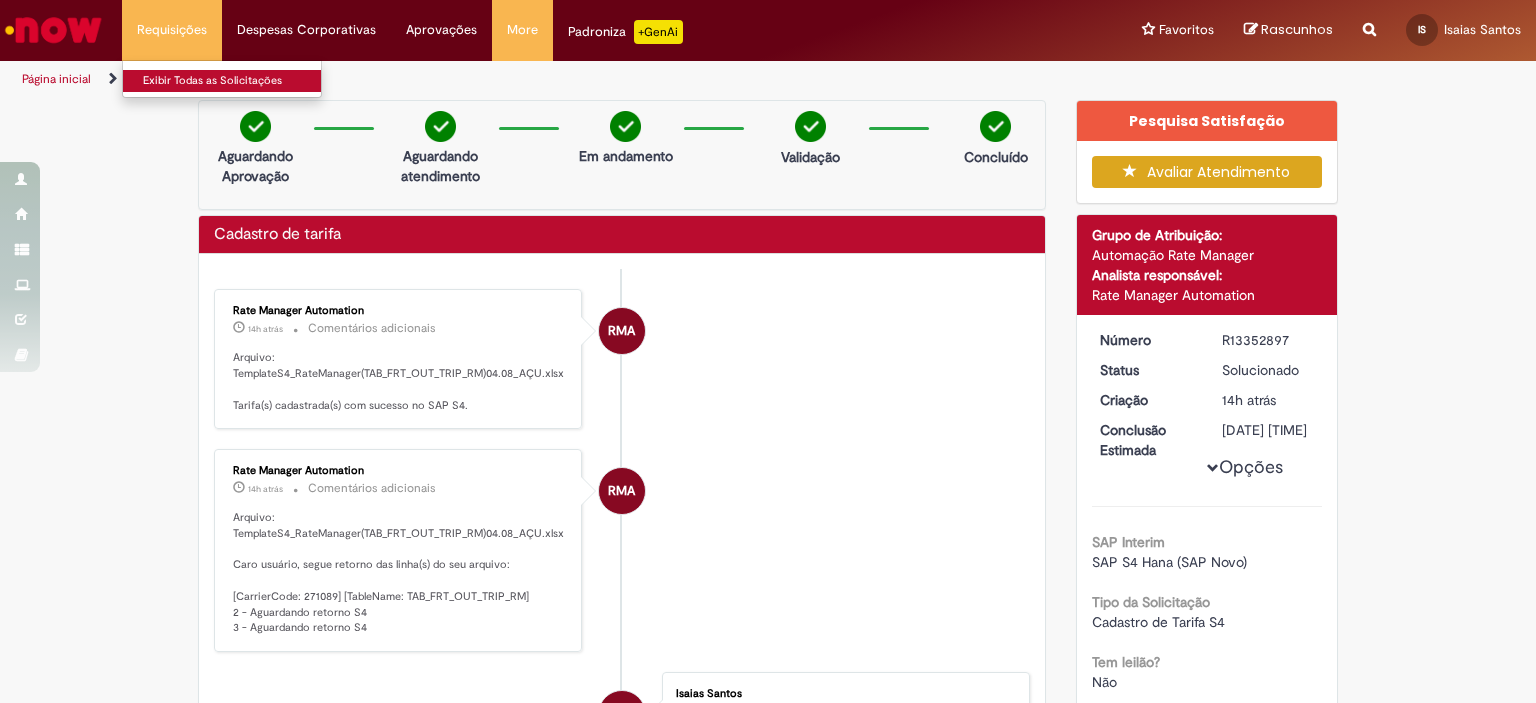 click on "Exibir Todas as Solicitações" at bounding box center [233, 81] 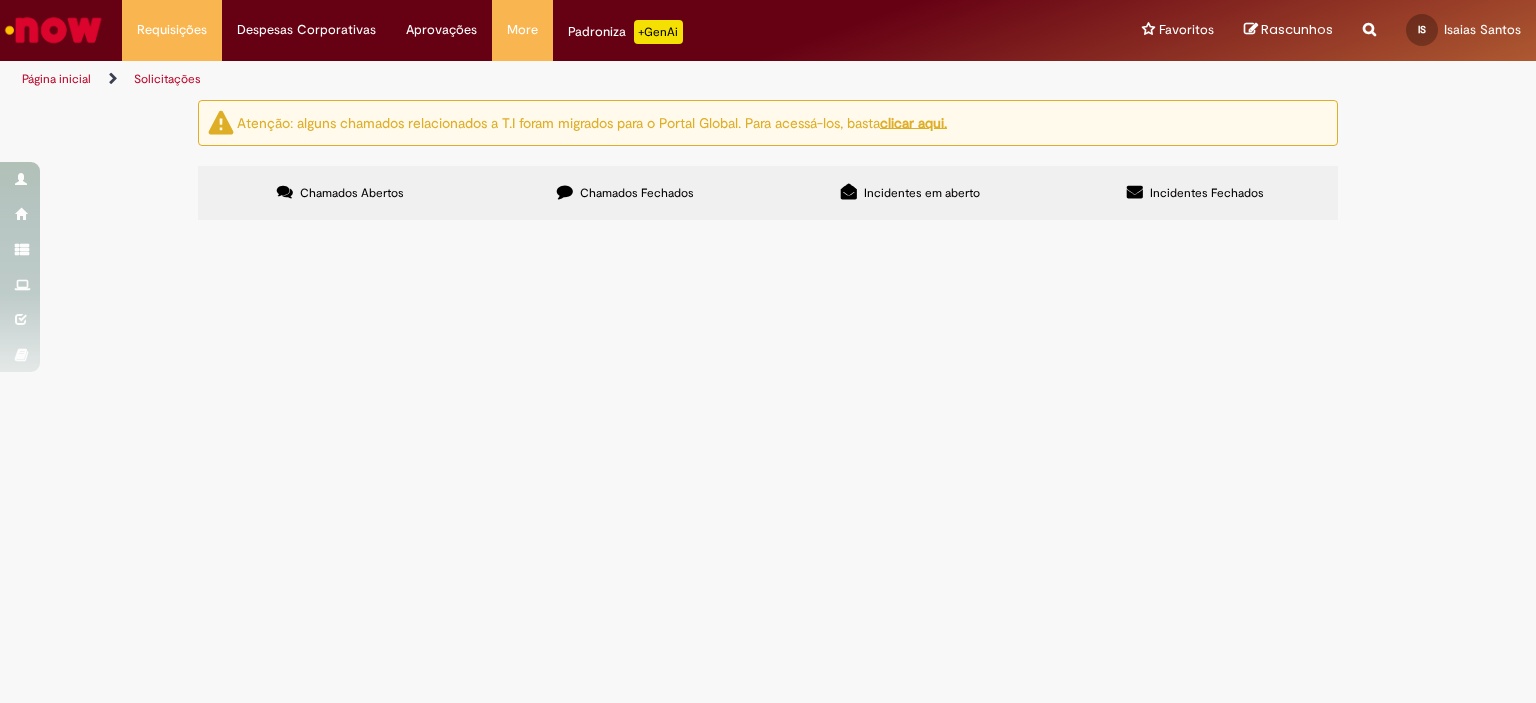 click on "Chamados Fechados" at bounding box center (625, 193) 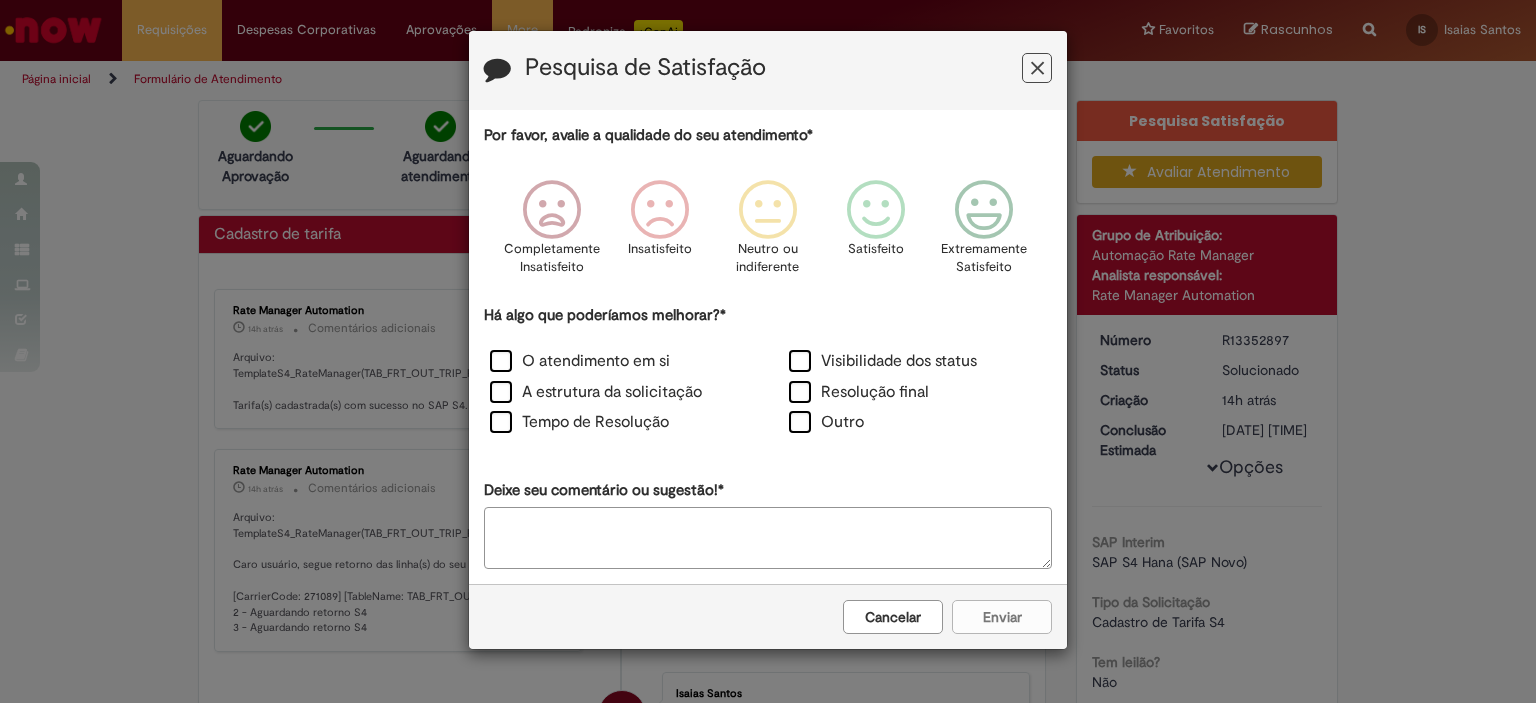 click on "Cancelar" at bounding box center (893, 617) 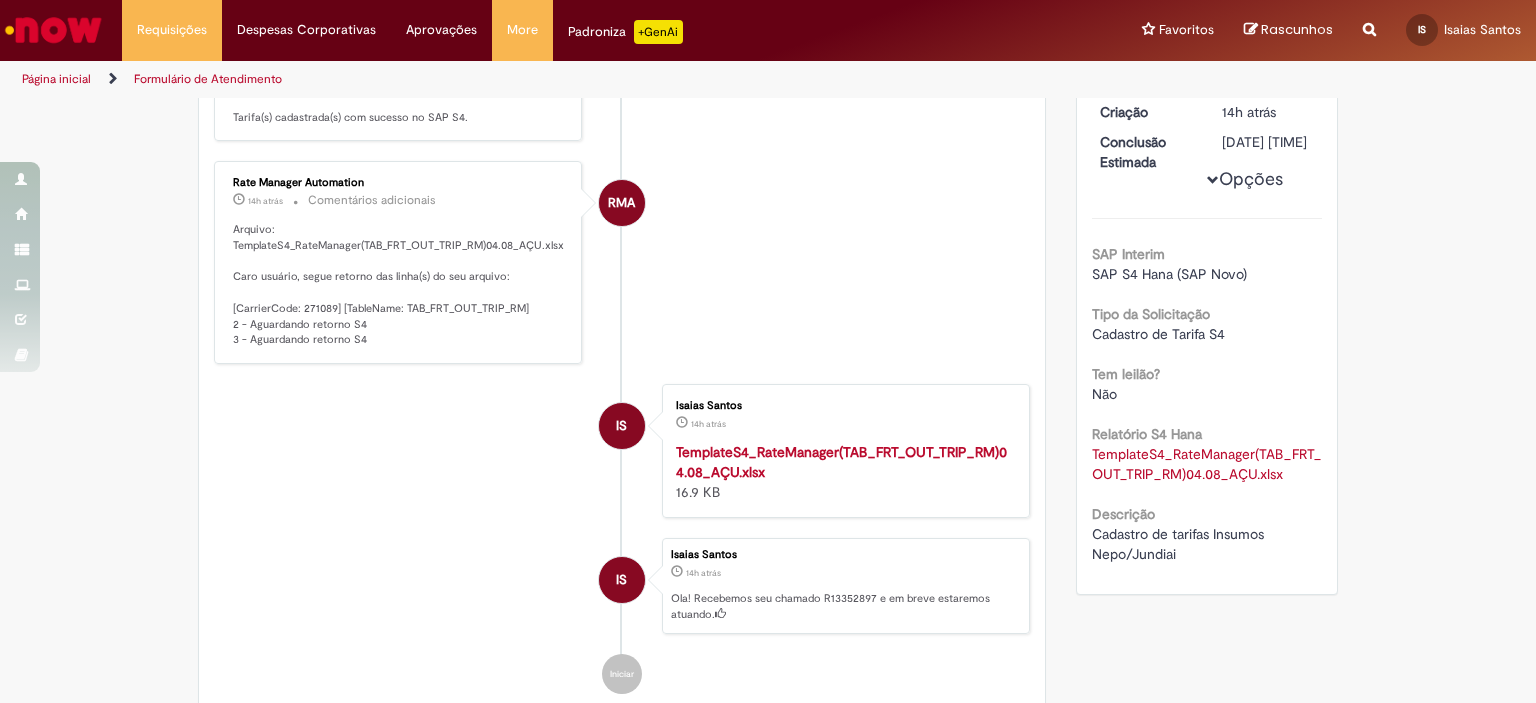 scroll, scrollTop: 326, scrollLeft: 0, axis: vertical 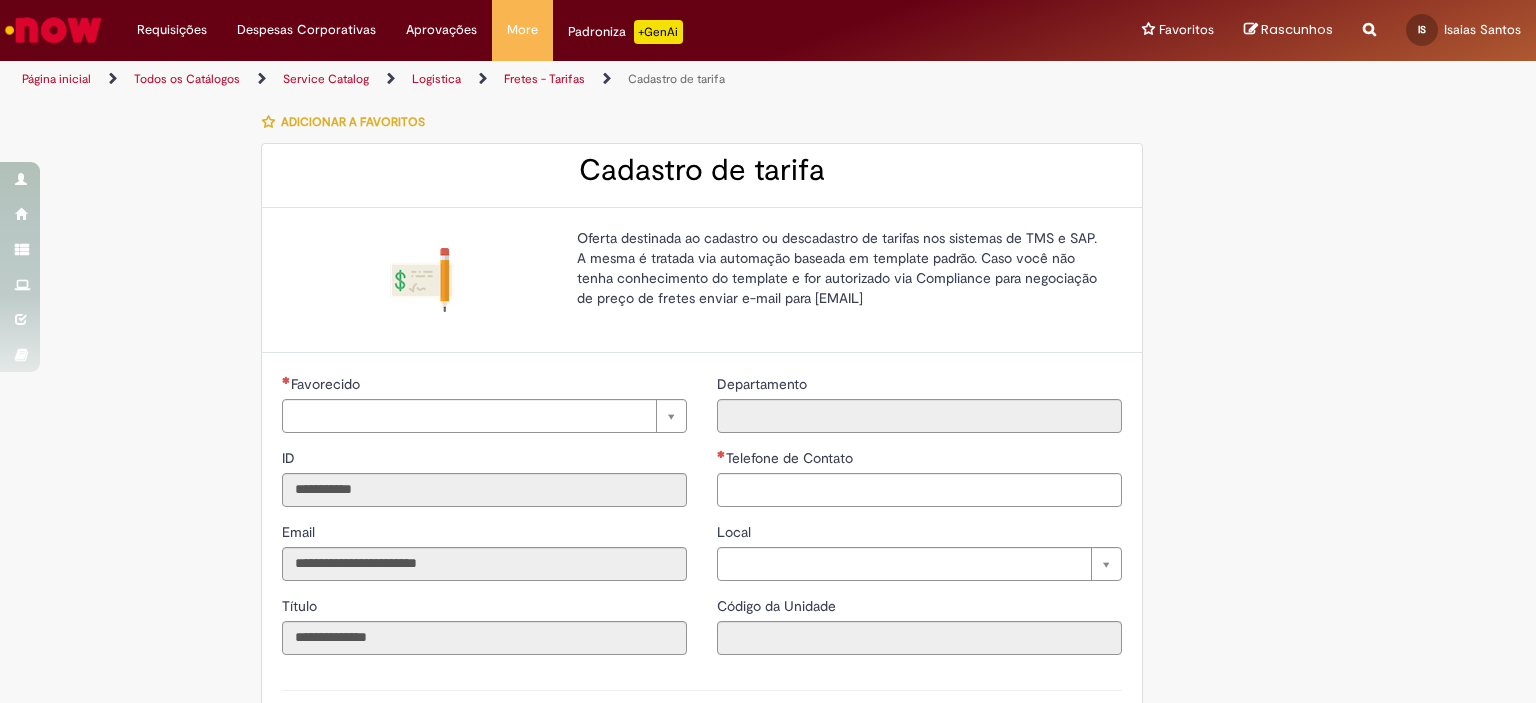 type on "**********" 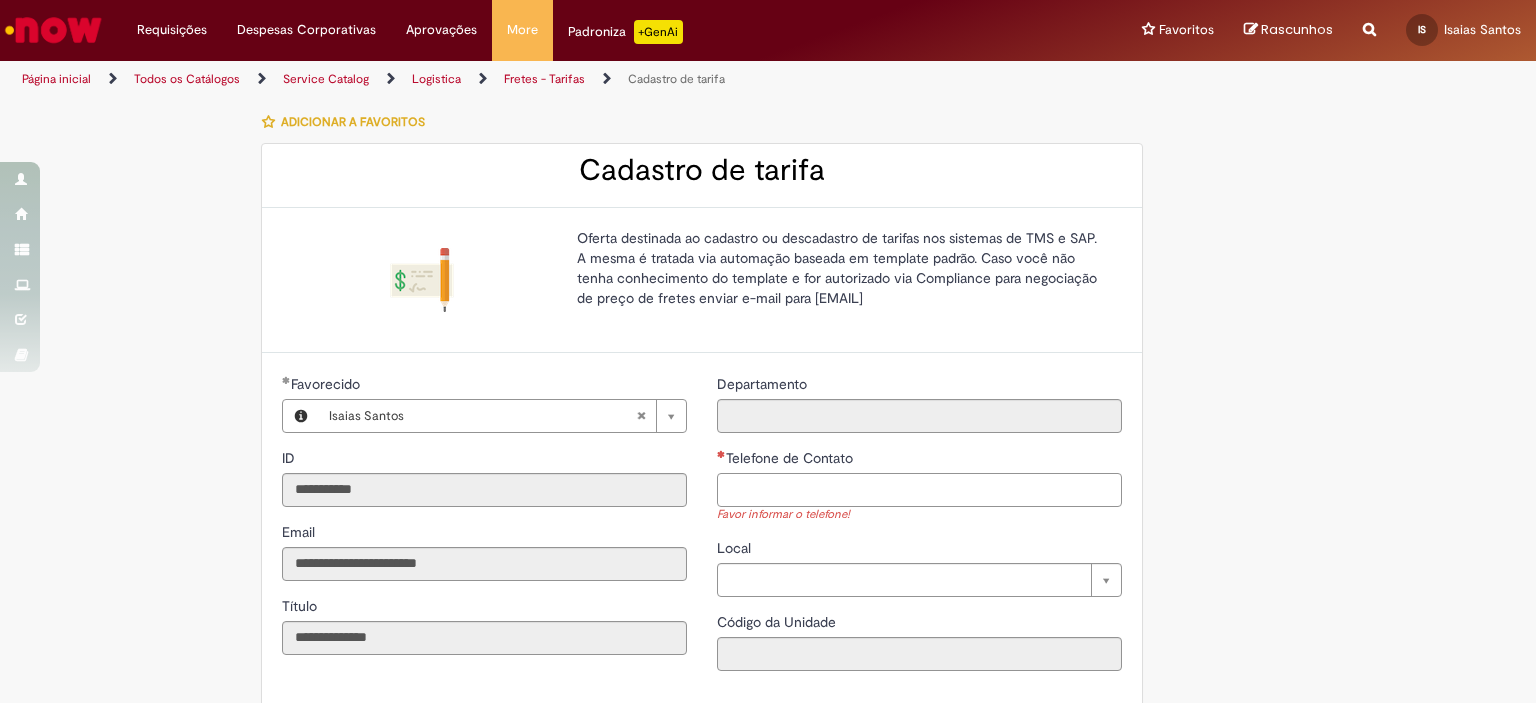 click on "Telefone de Contato" at bounding box center (919, 490) 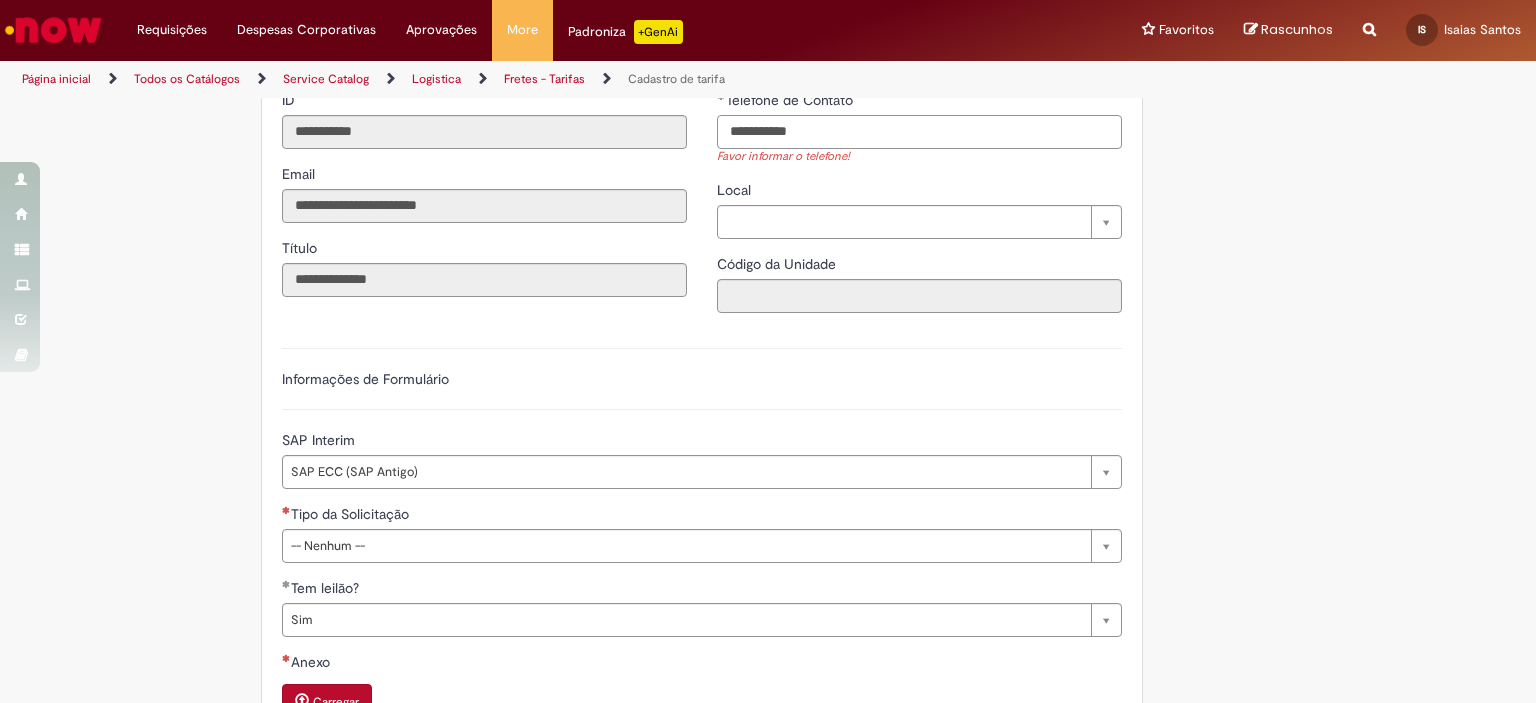 scroll, scrollTop: 433, scrollLeft: 0, axis: vertical 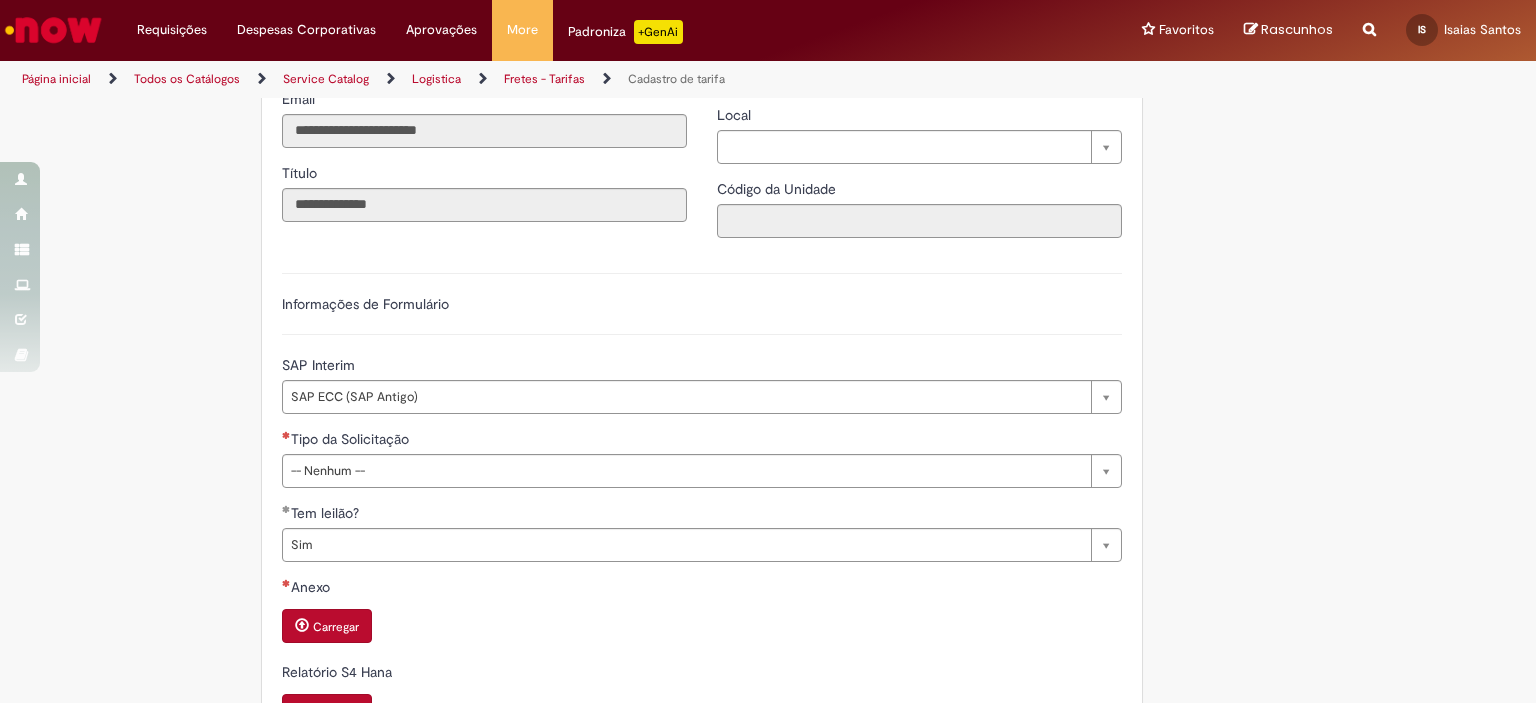 type on "**********" 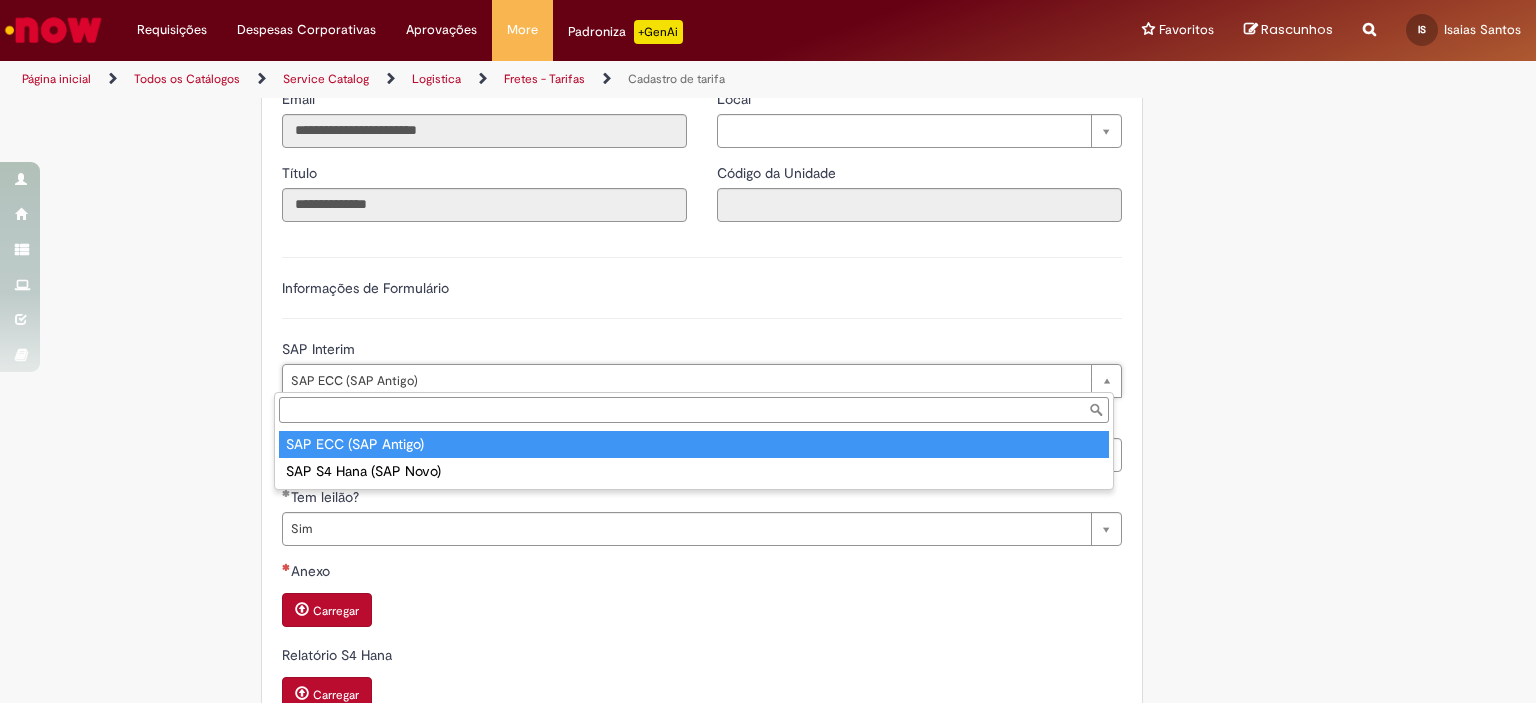 type on "**********" 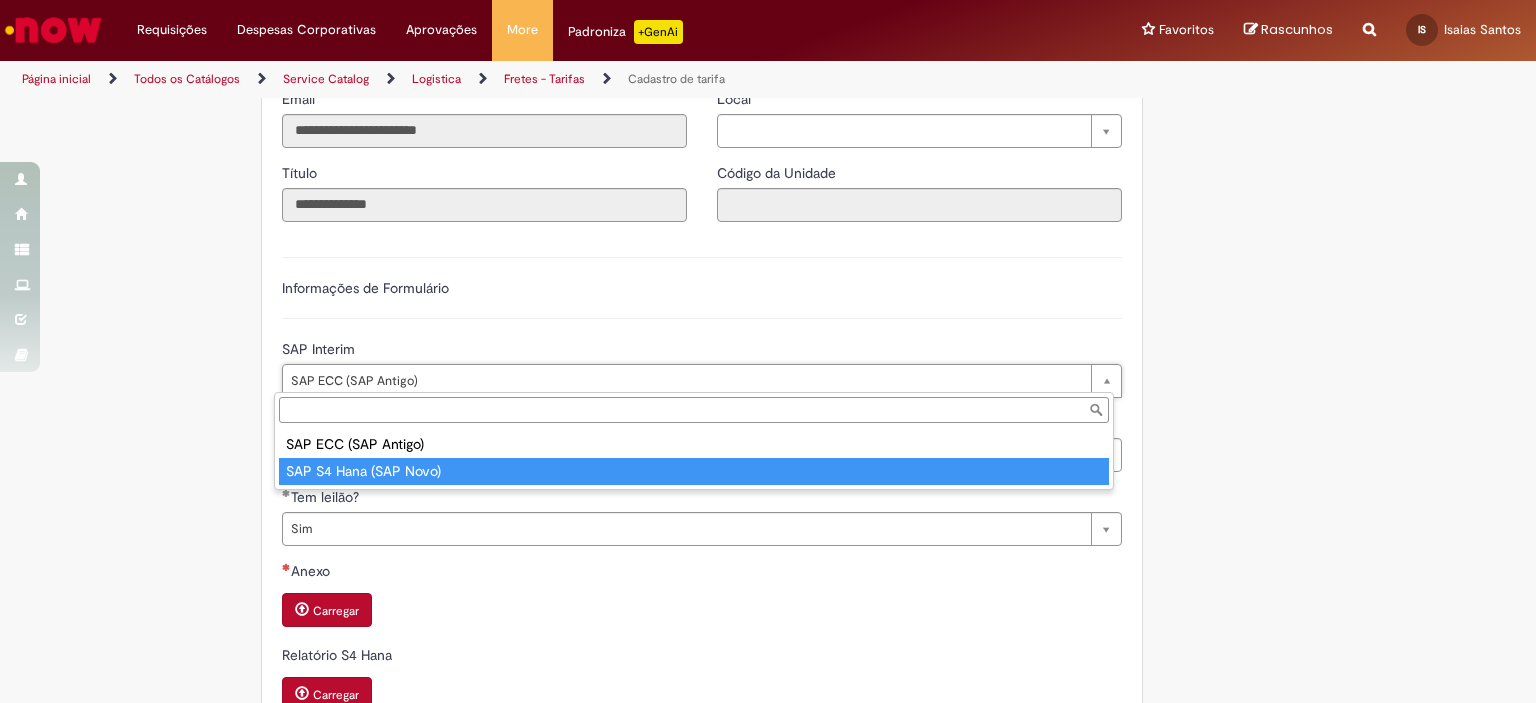 type on "**********" 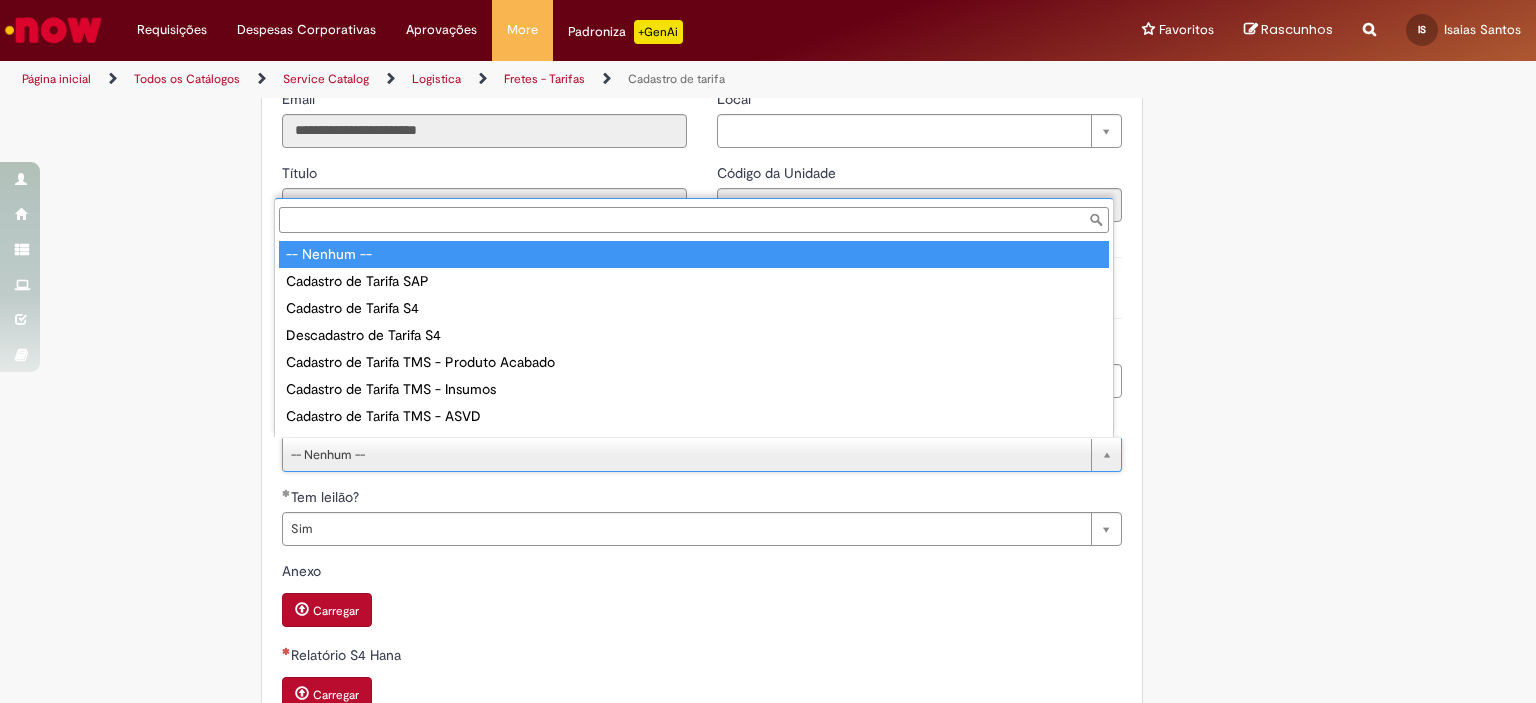 scroll, scrollTop: 0, scrollLeft: 0, axis: both 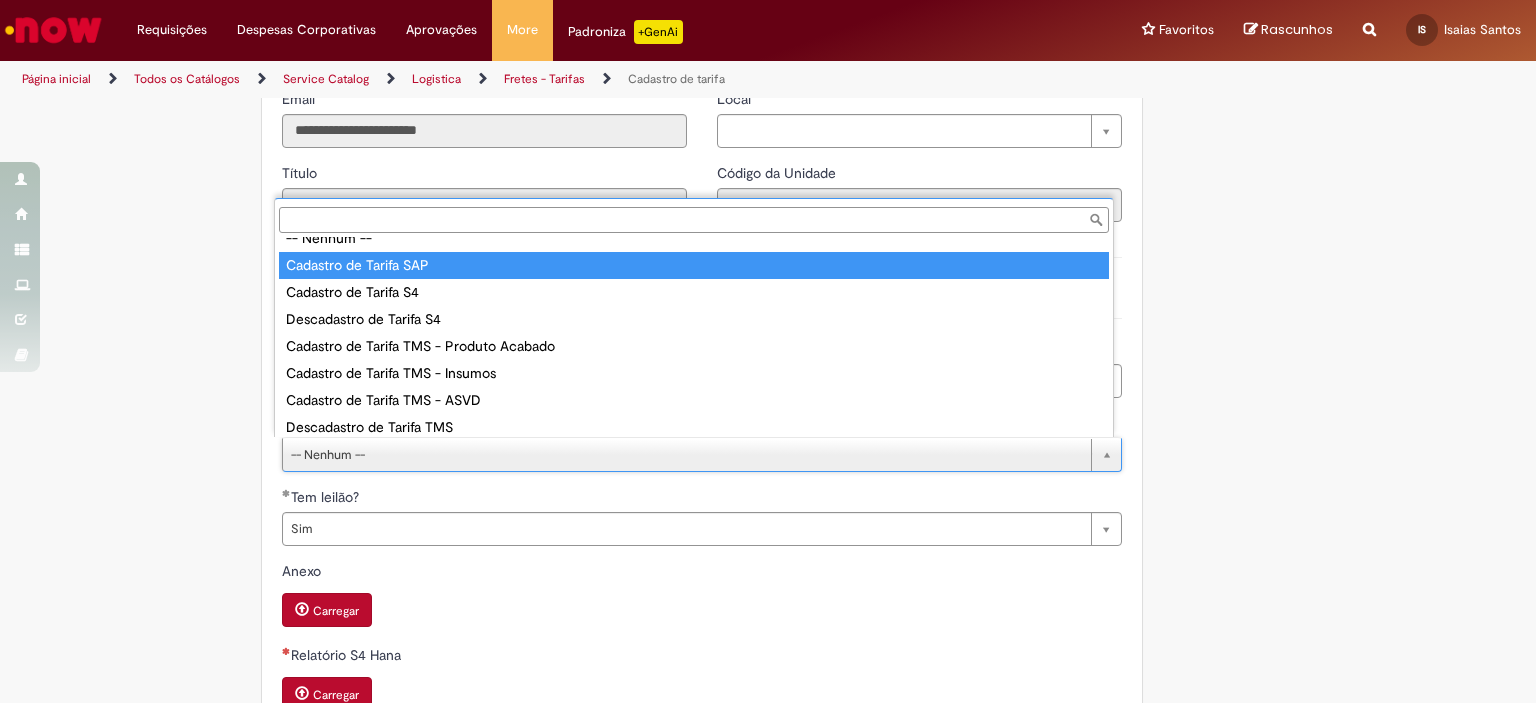 type on "**********" 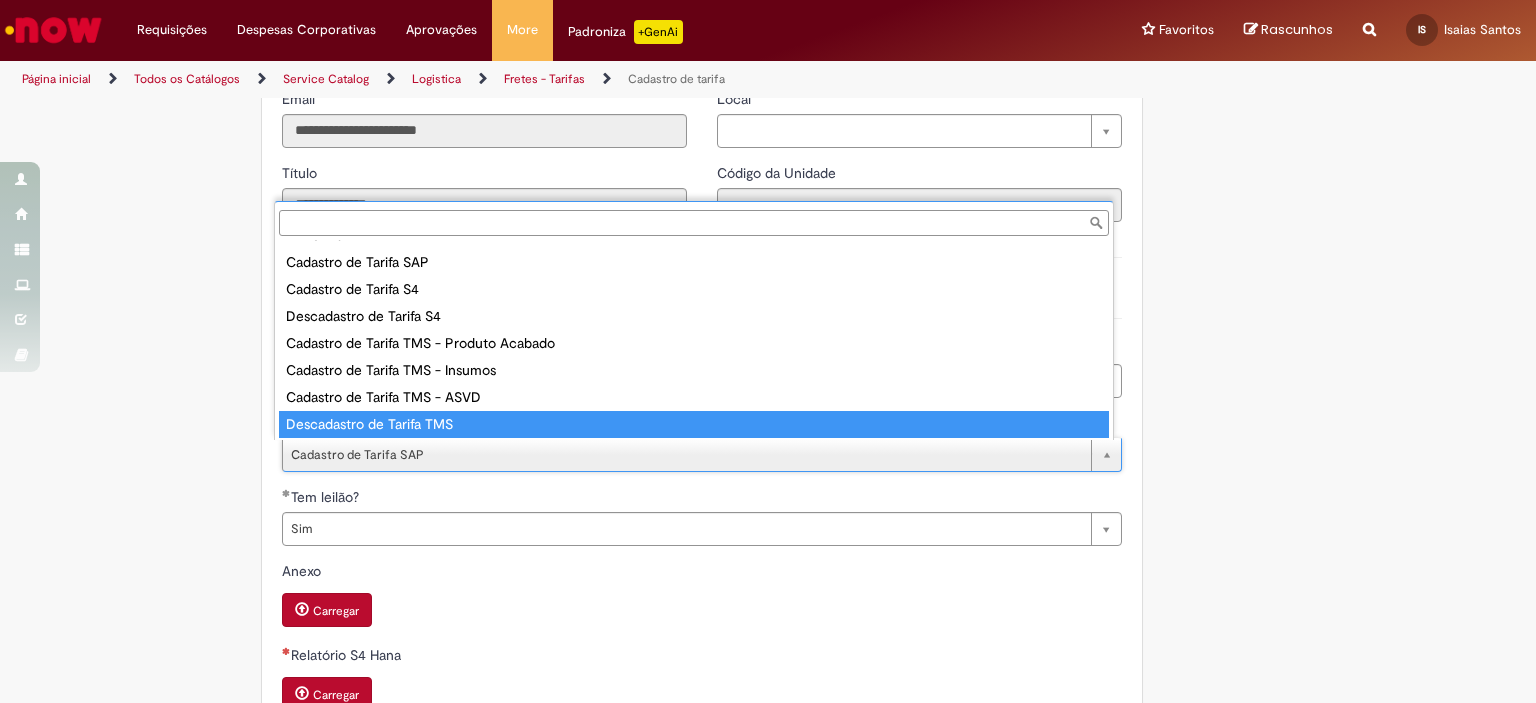 scroll, scrollTop: 24, scrollLeft: 0, axis: vertical 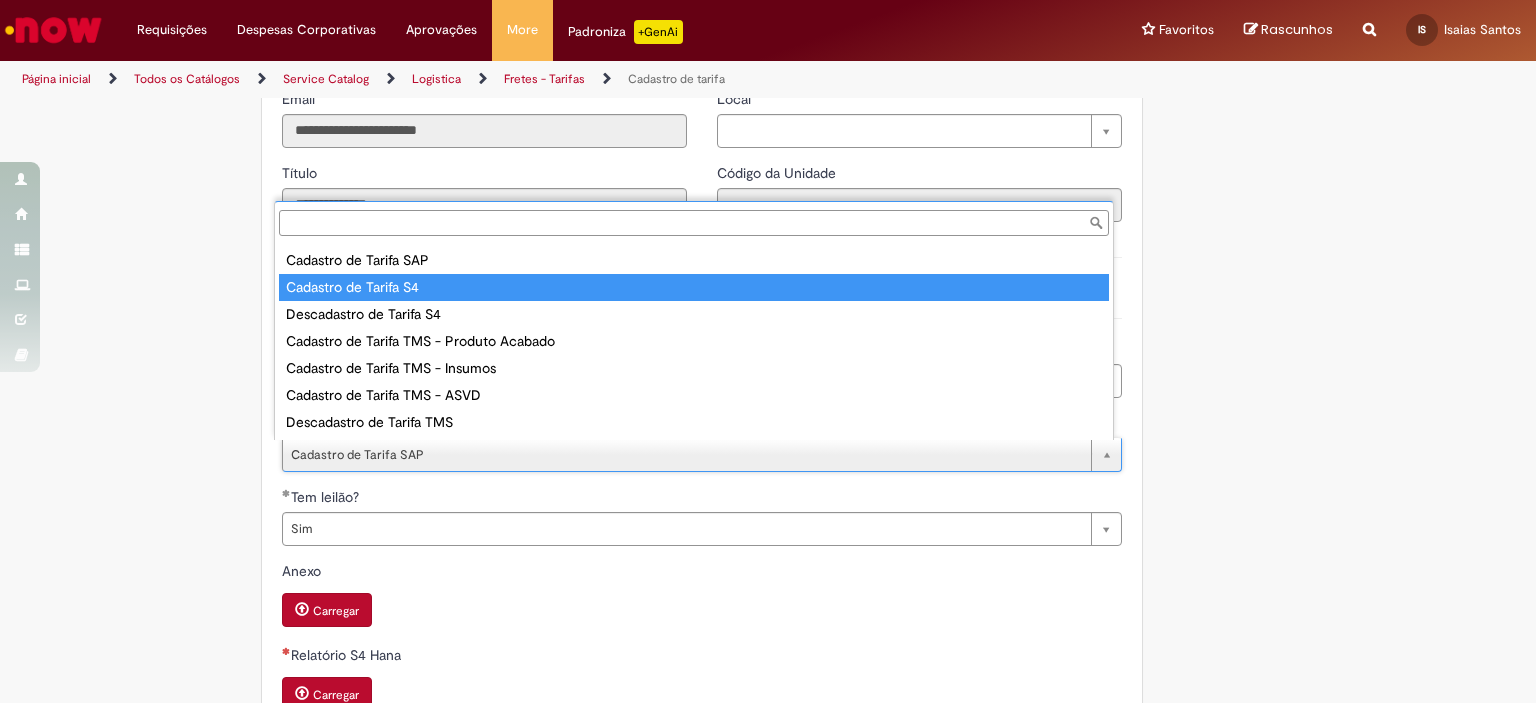 type on "**********" 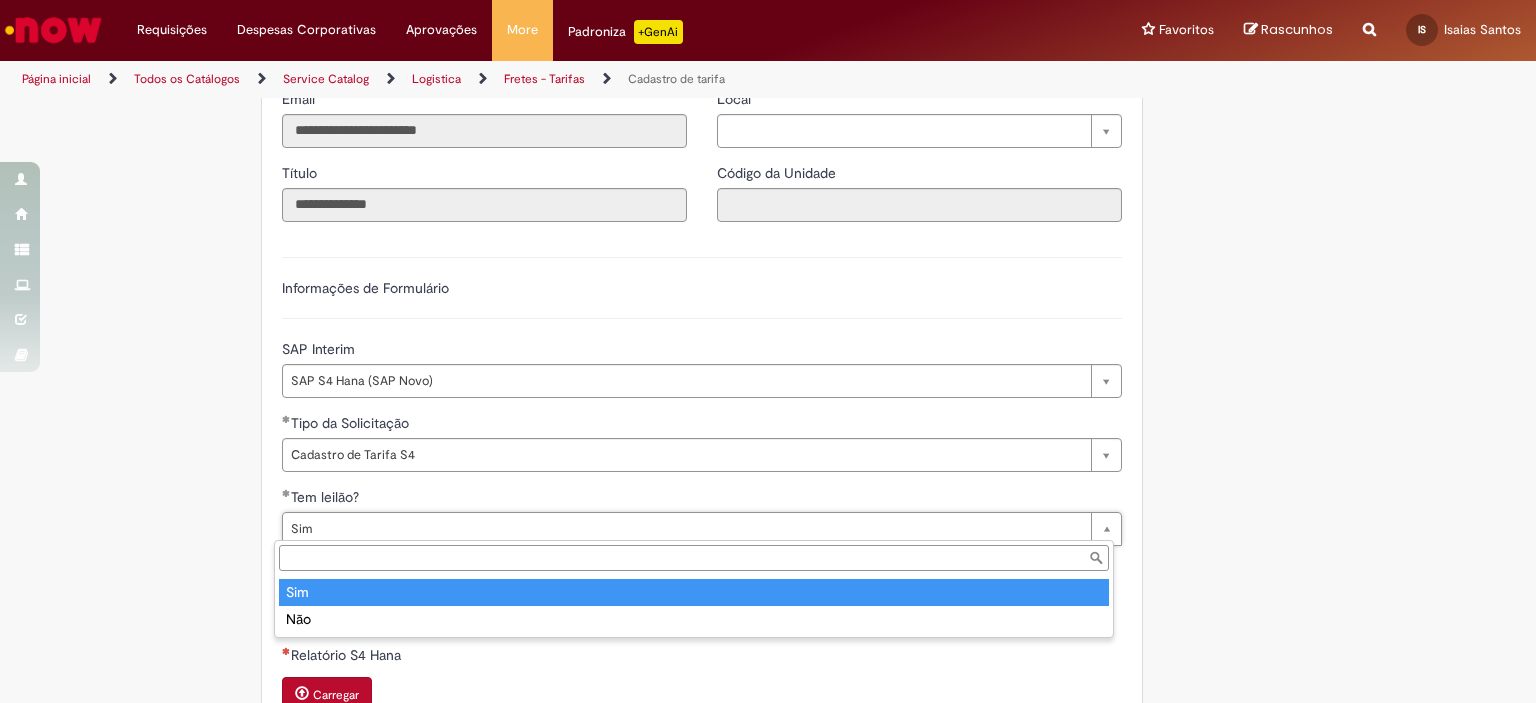 scroll, scrollTop: 0, scrollLeft: 0, axis: both 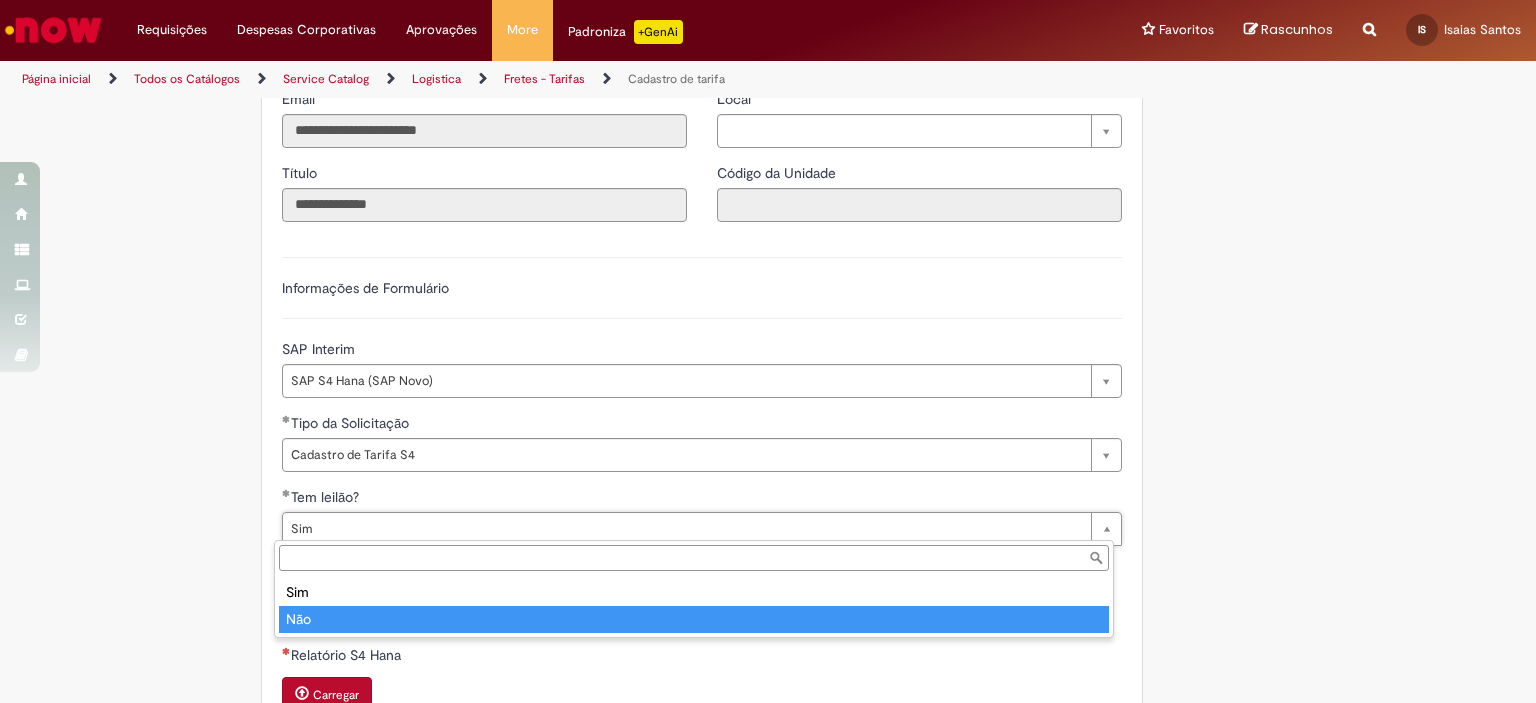 type on "***" 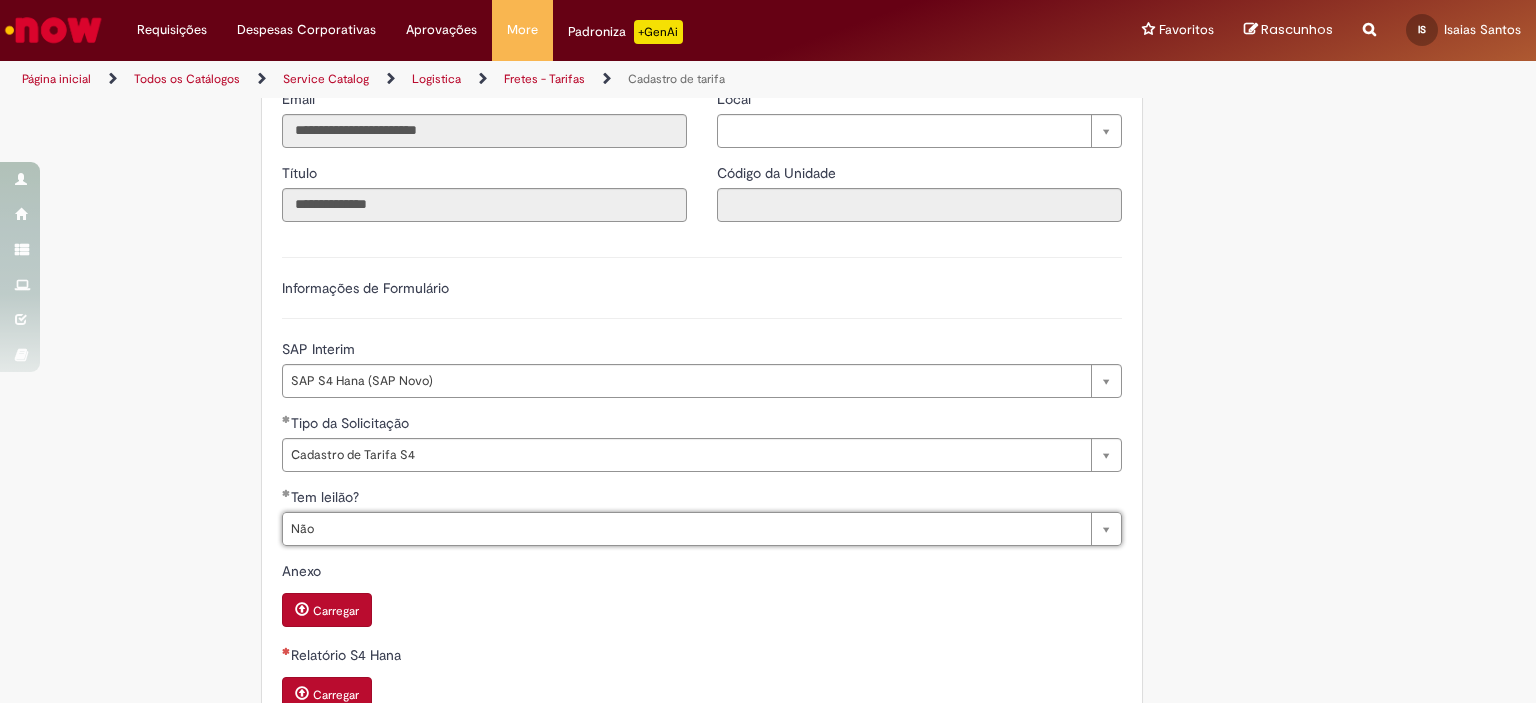 scroll, scrollTop: 0, scrollLeft: 21, axis: horizontal 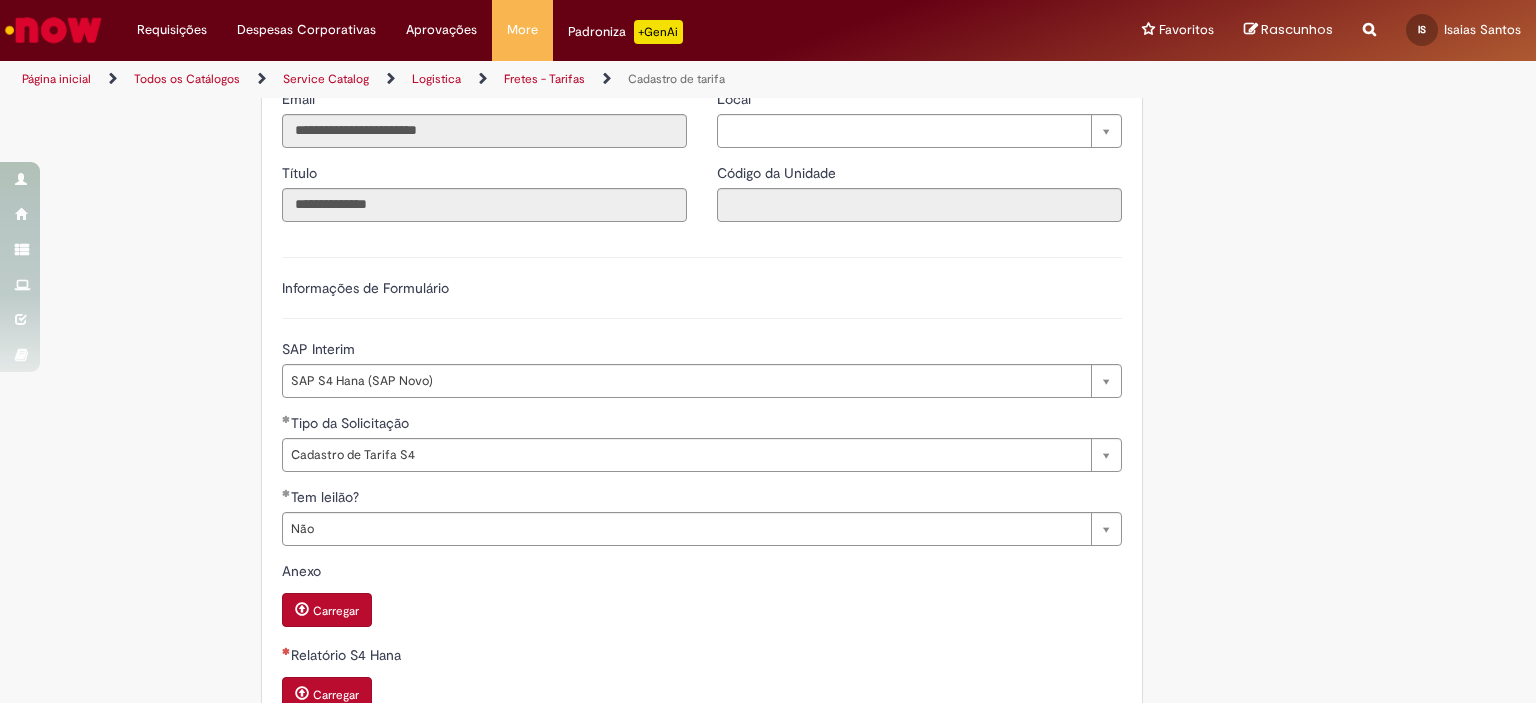 click on "Carregar" at bounding box center (327, 694) 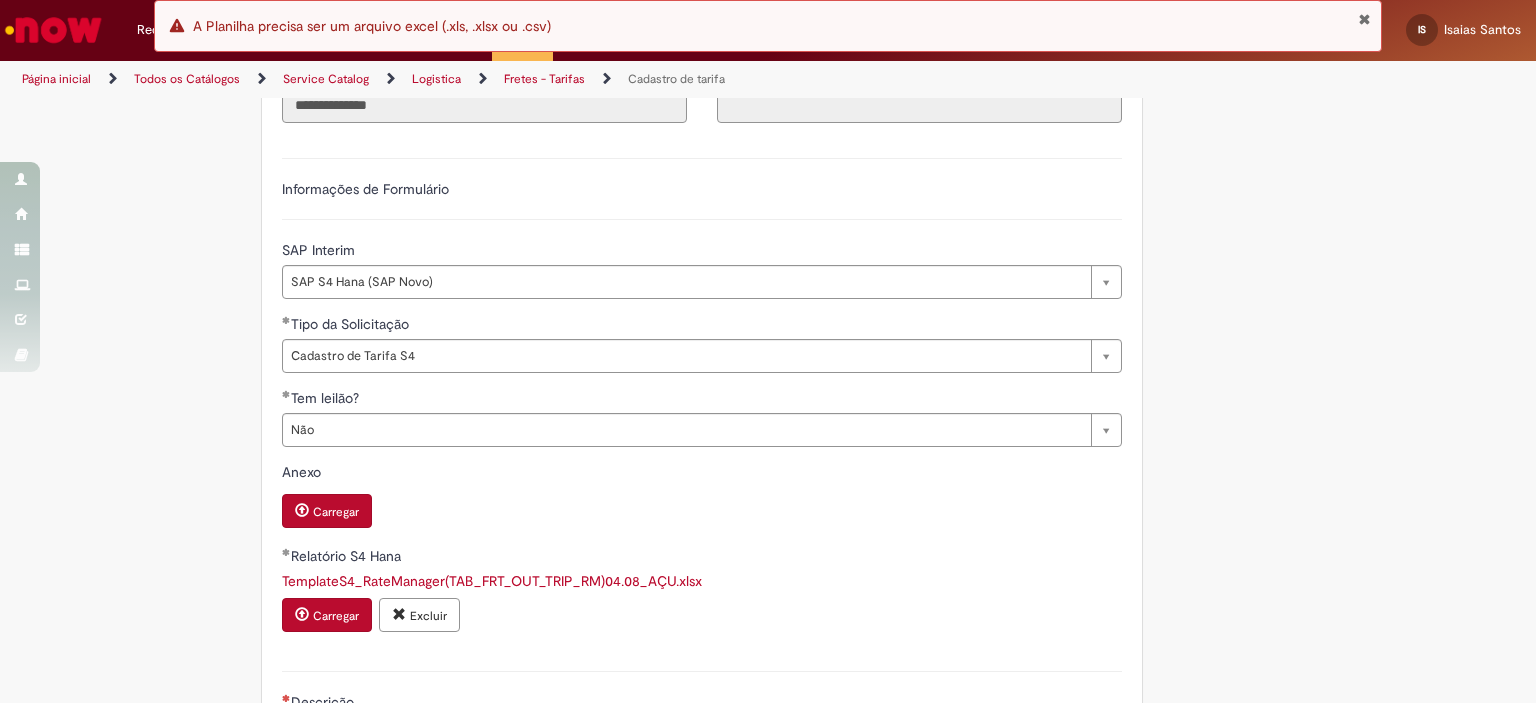 scroll, scrollTop: 730, scrollLeft: 0, axis: vertical 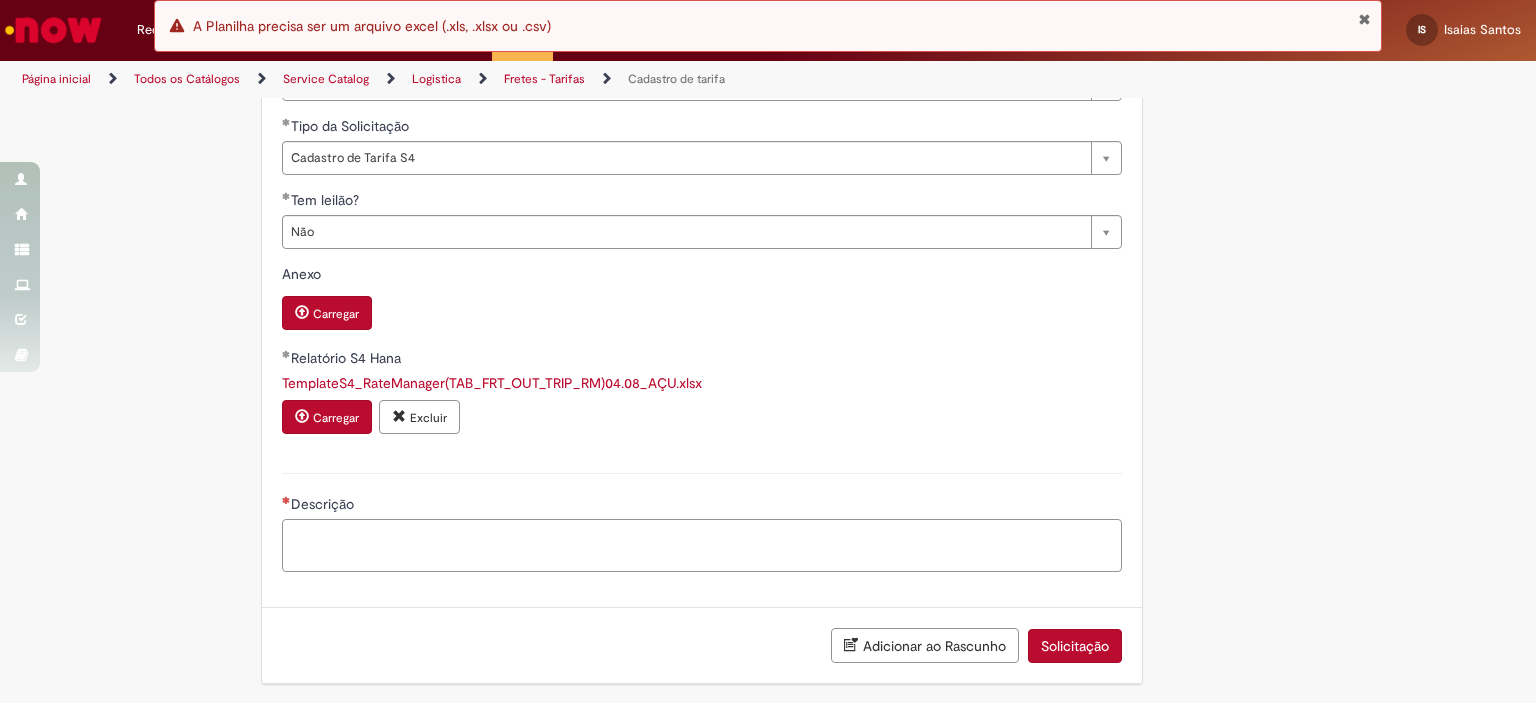 click on "Descrição" at bounding box center (702, 546) 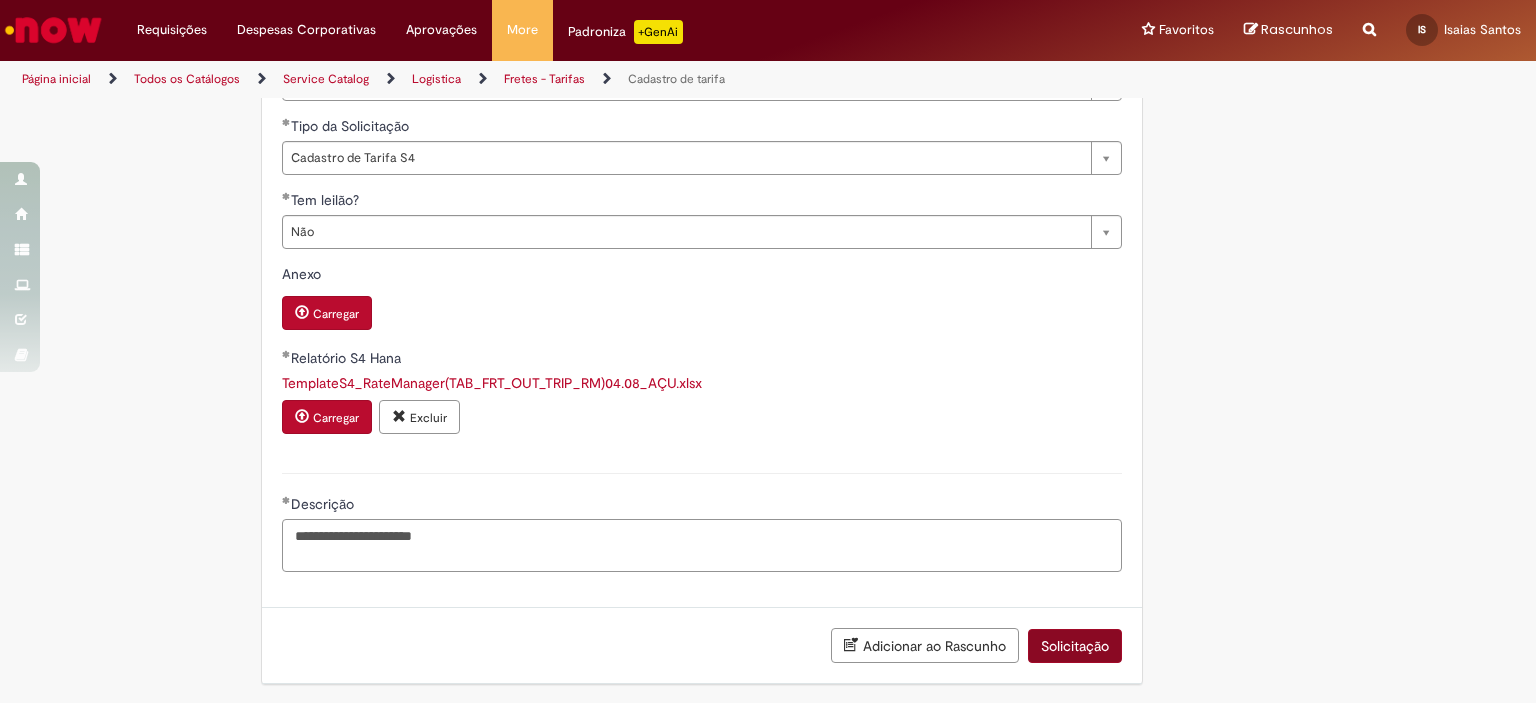 type on "**********" 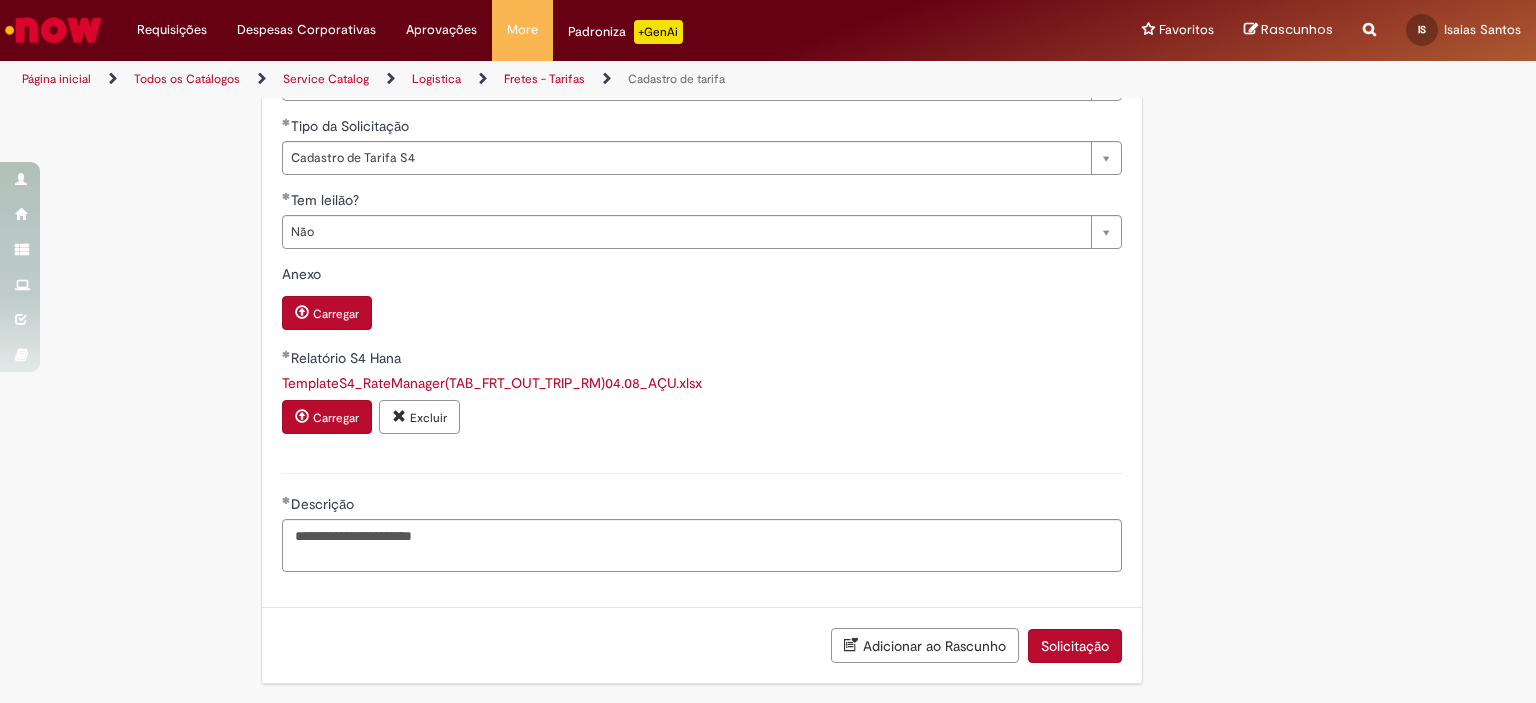 click on "Solicitação" at bounding box center [1075, 646] 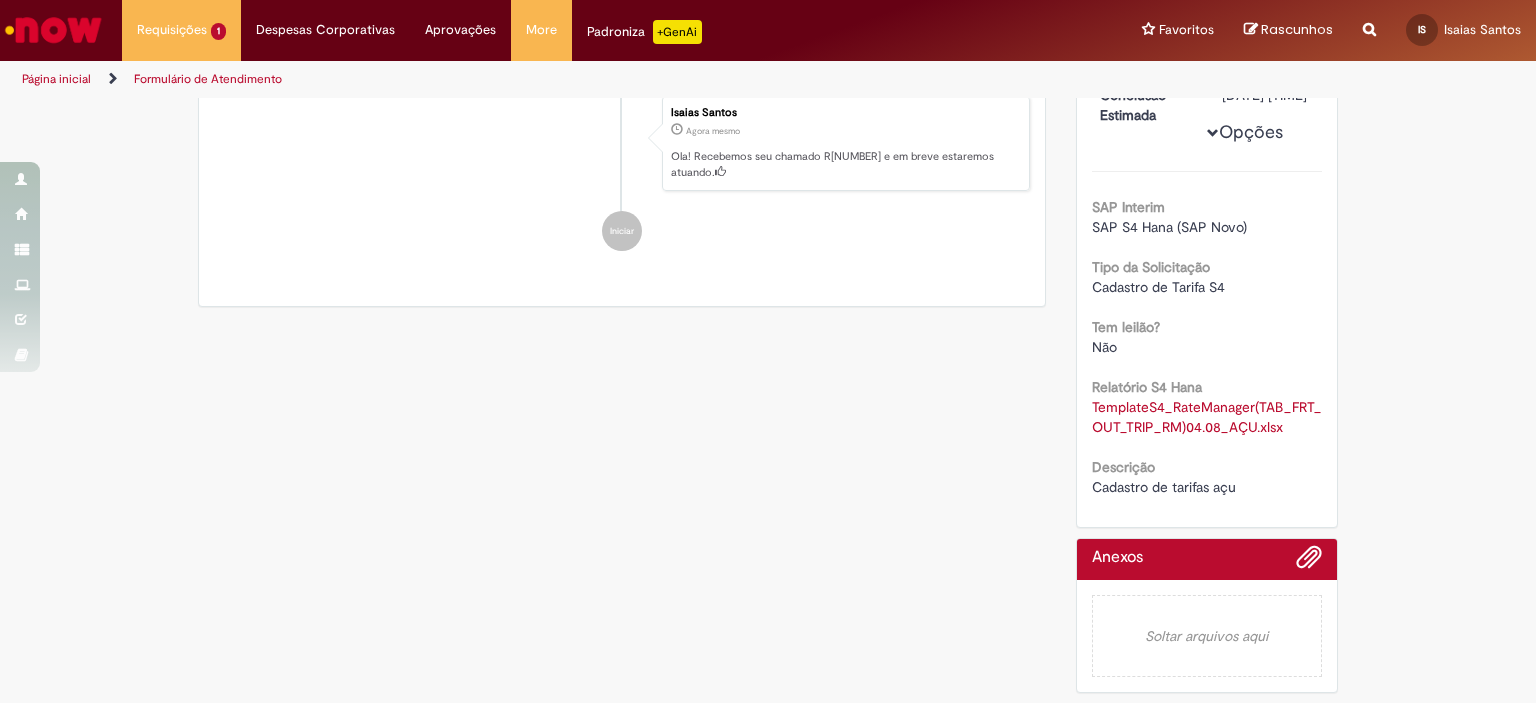 scroll, scrollTop: 0, scrollLeft: 0, axis: both 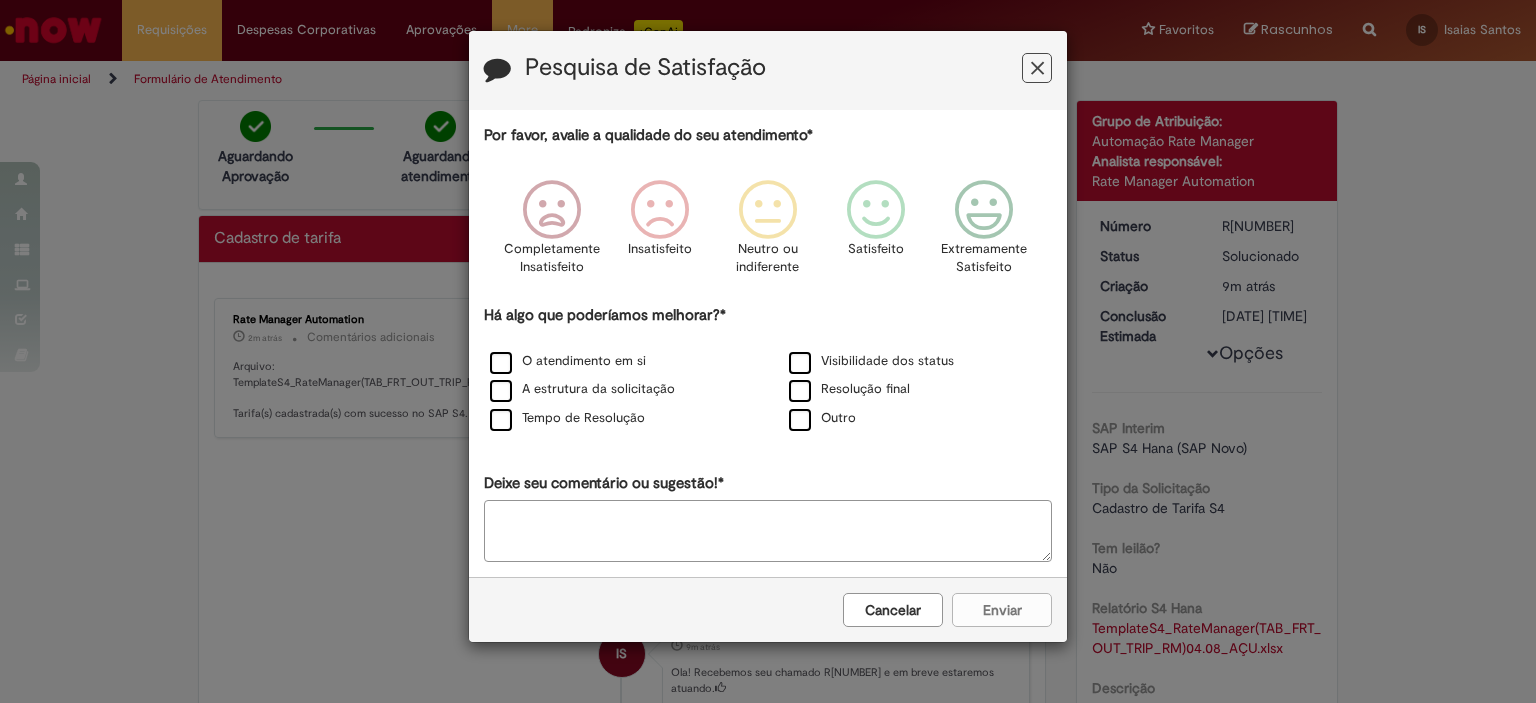 click on "Cancelar" at bounding box center (893, 610) 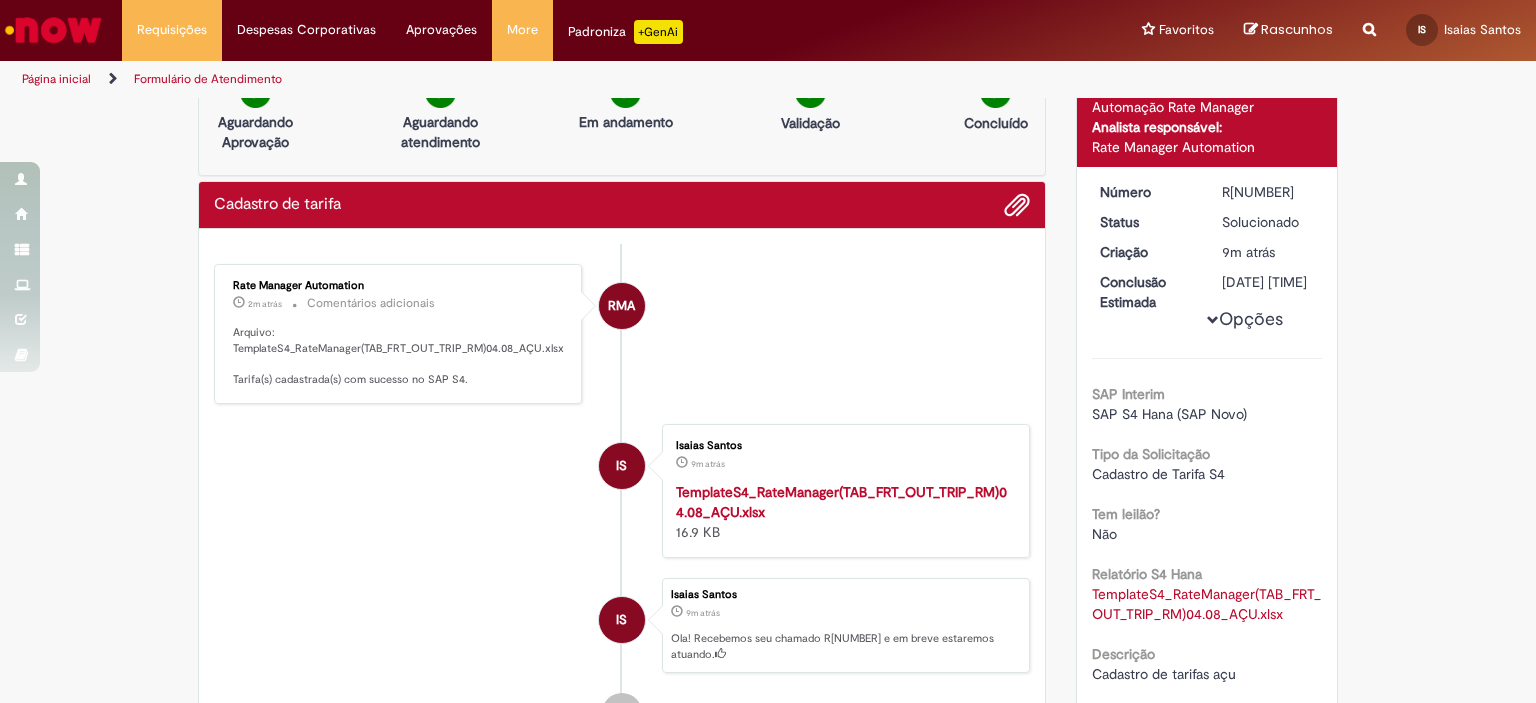 scroll, scrollTop: 0, scrollLeft: 0, axis: both 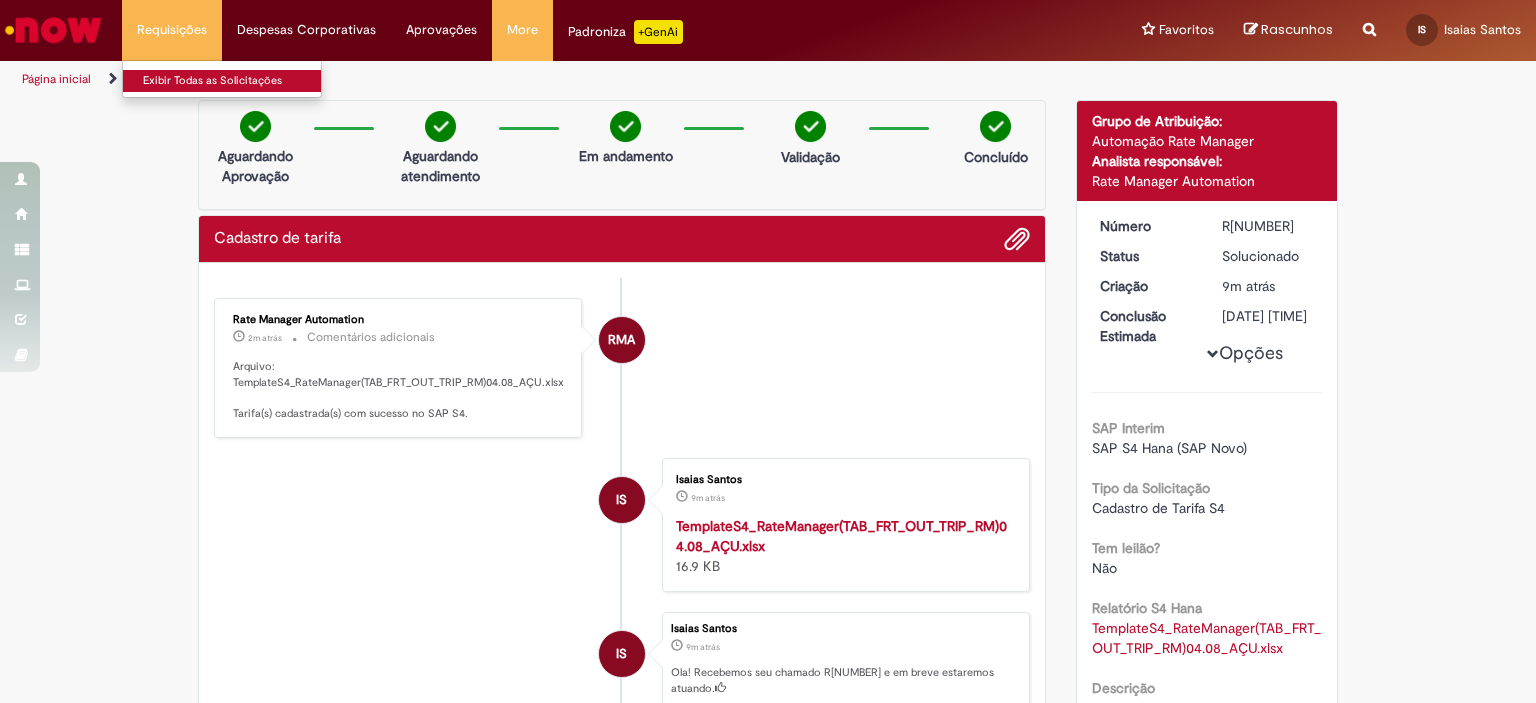 click on "Exibir Todas as Solicitações" at bounding box center [233, 81] 